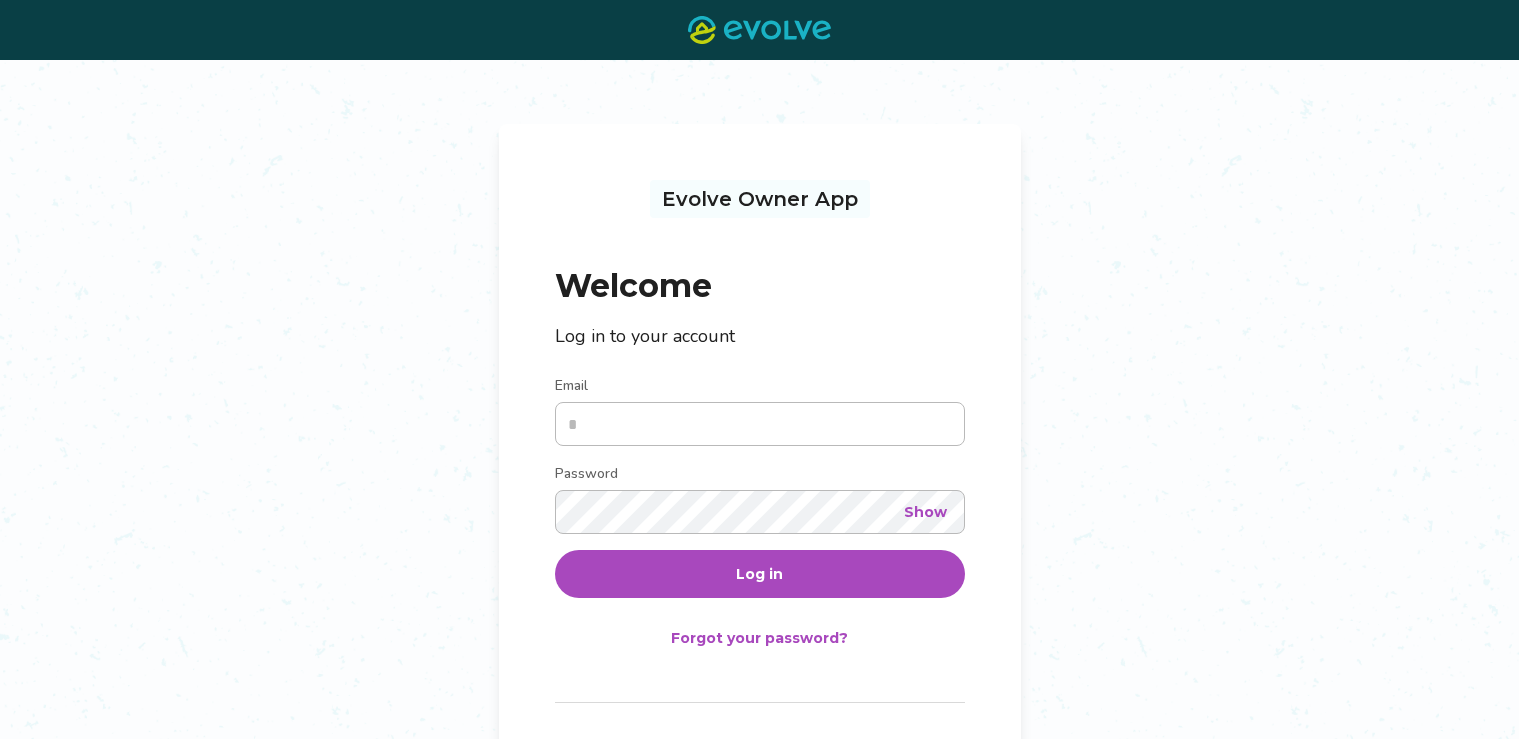 scroll, scrollTop: 0, scrollLeft: 0, axis: both 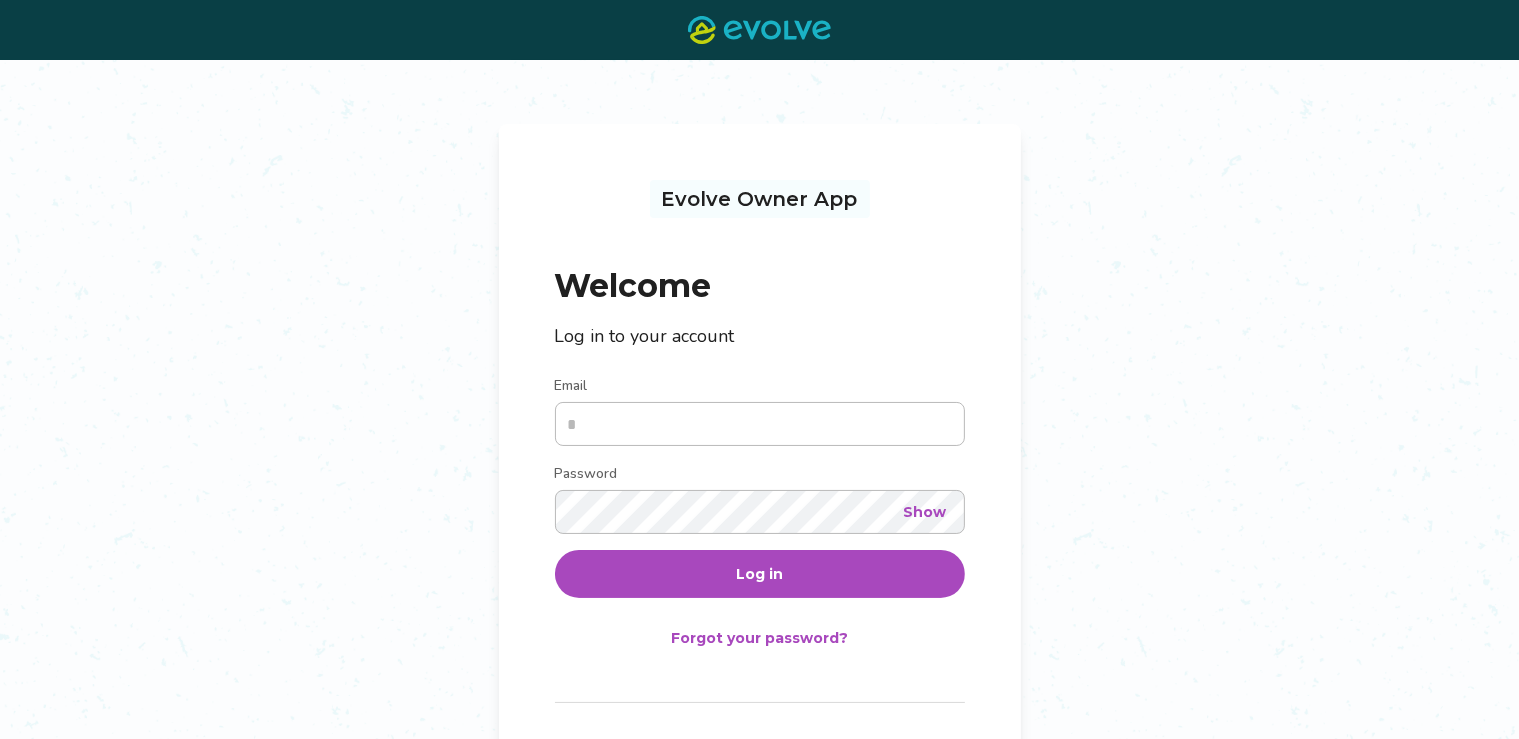 type on "**********" 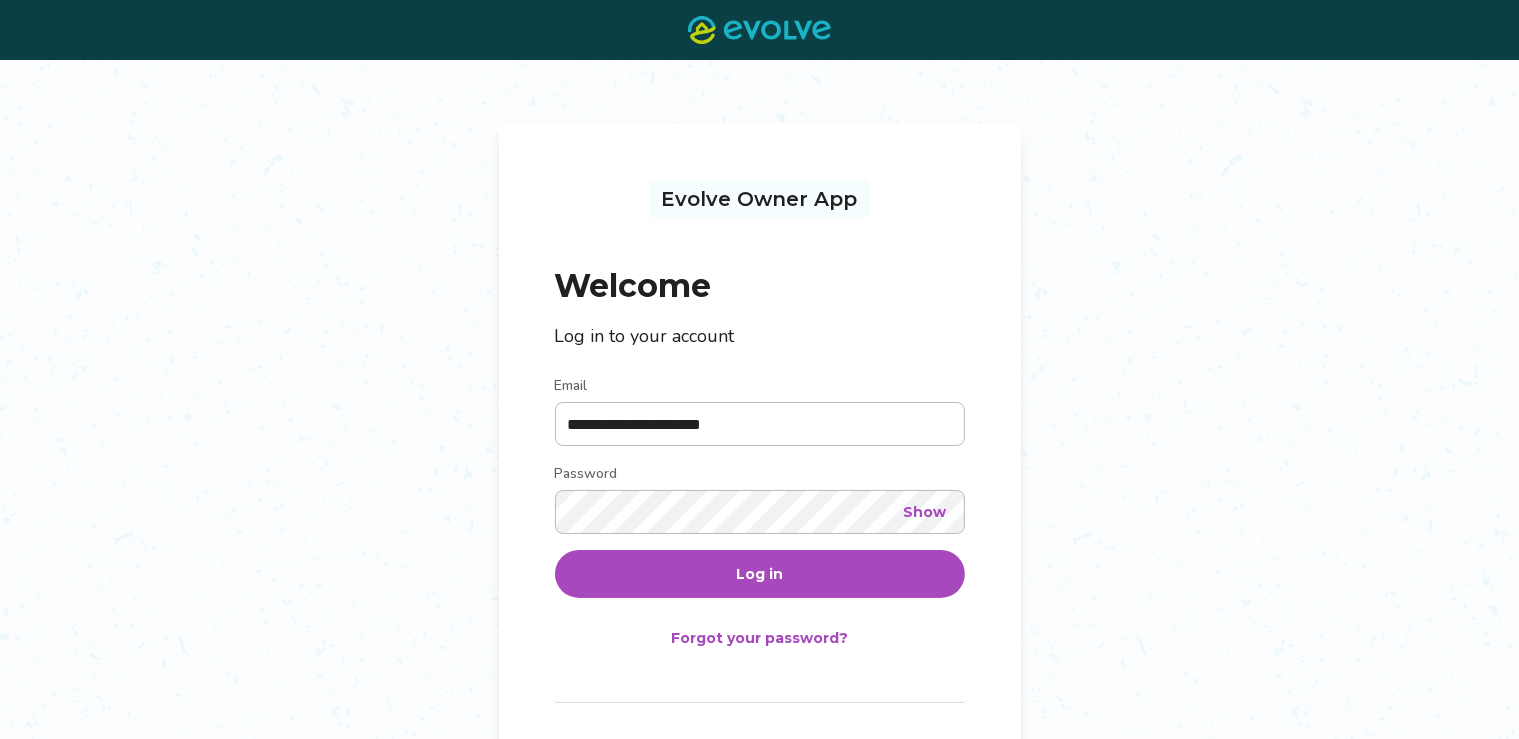 click on "Log in" at bounding box center (759, 574) 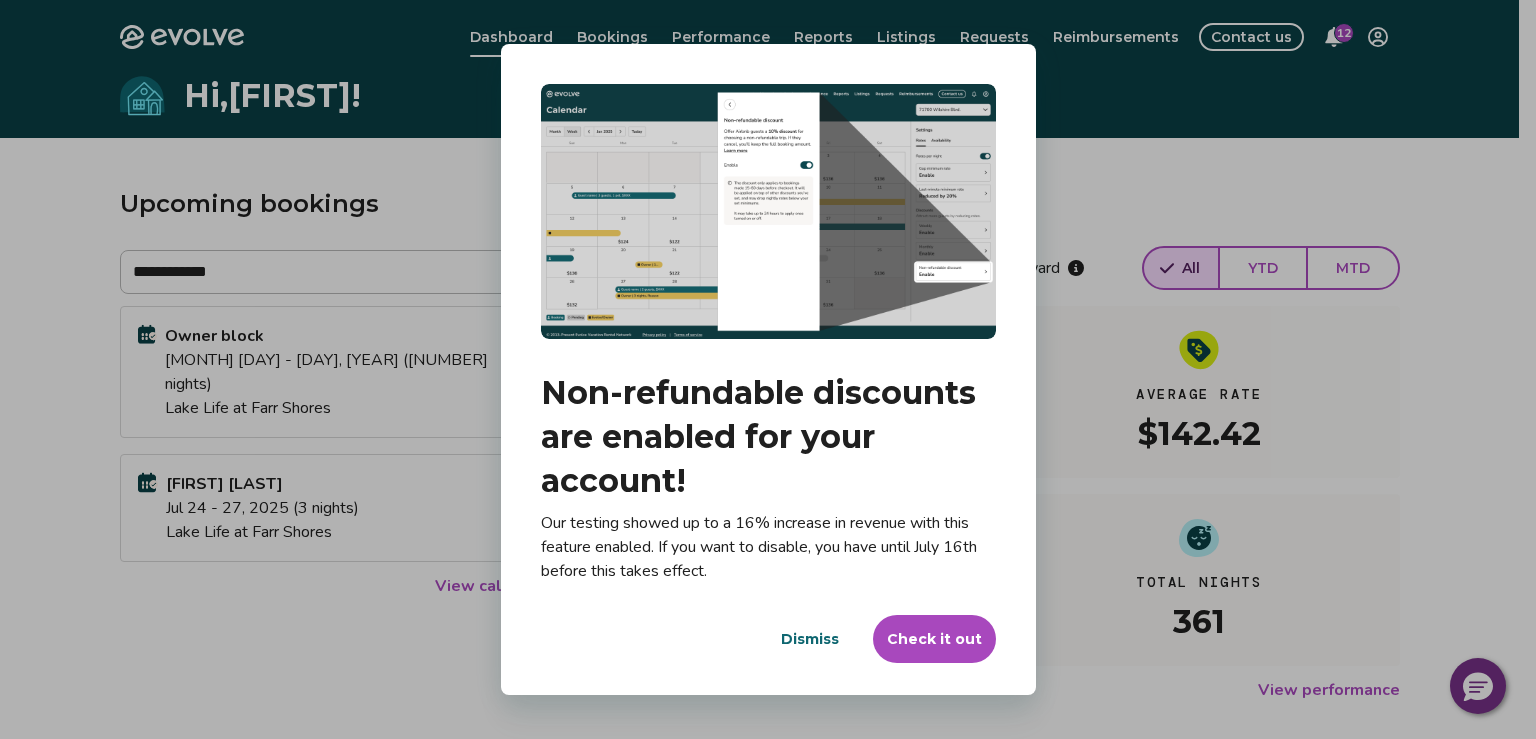 click on "Dismiss" at bounding box center (810, 639) 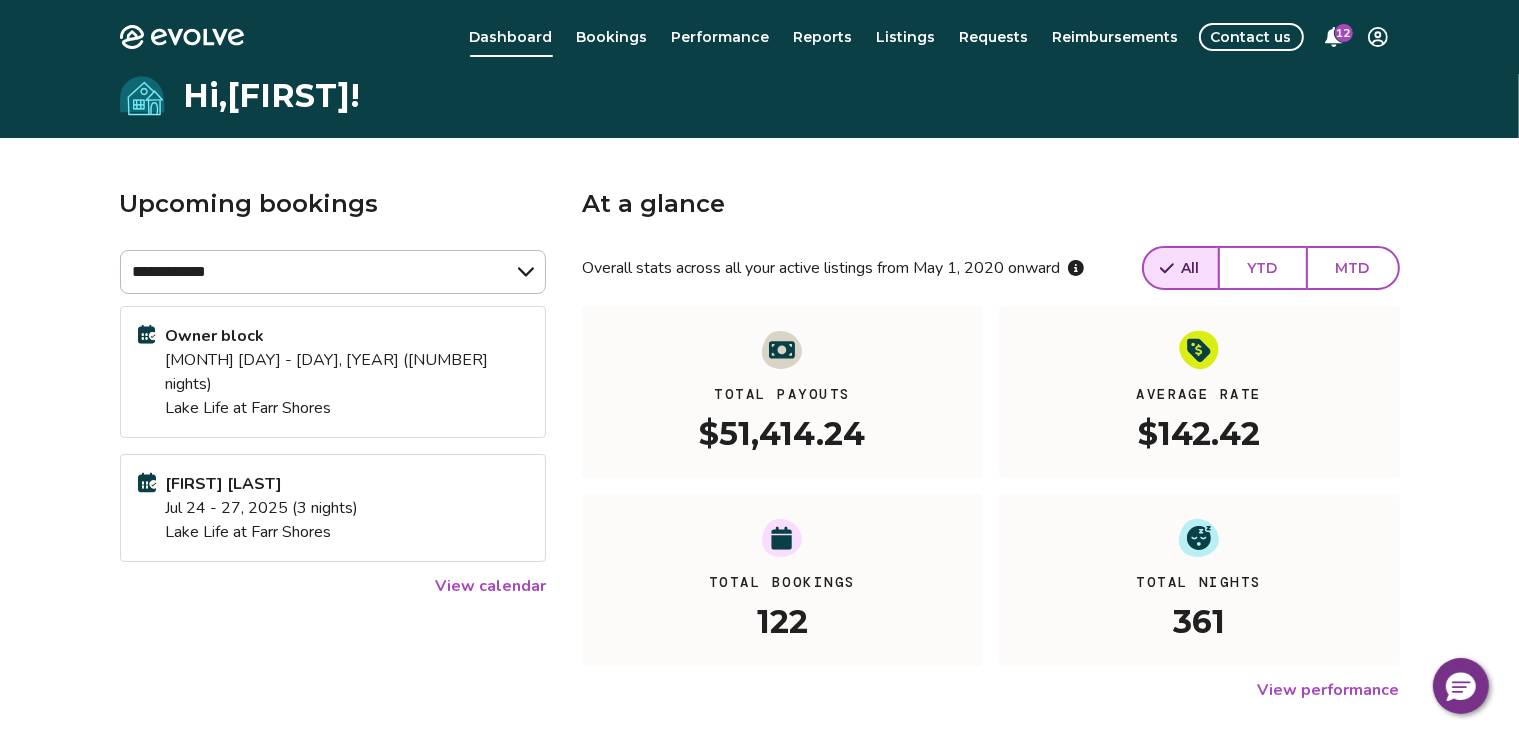 click on "YTD" at bounding box center (1263, 268) 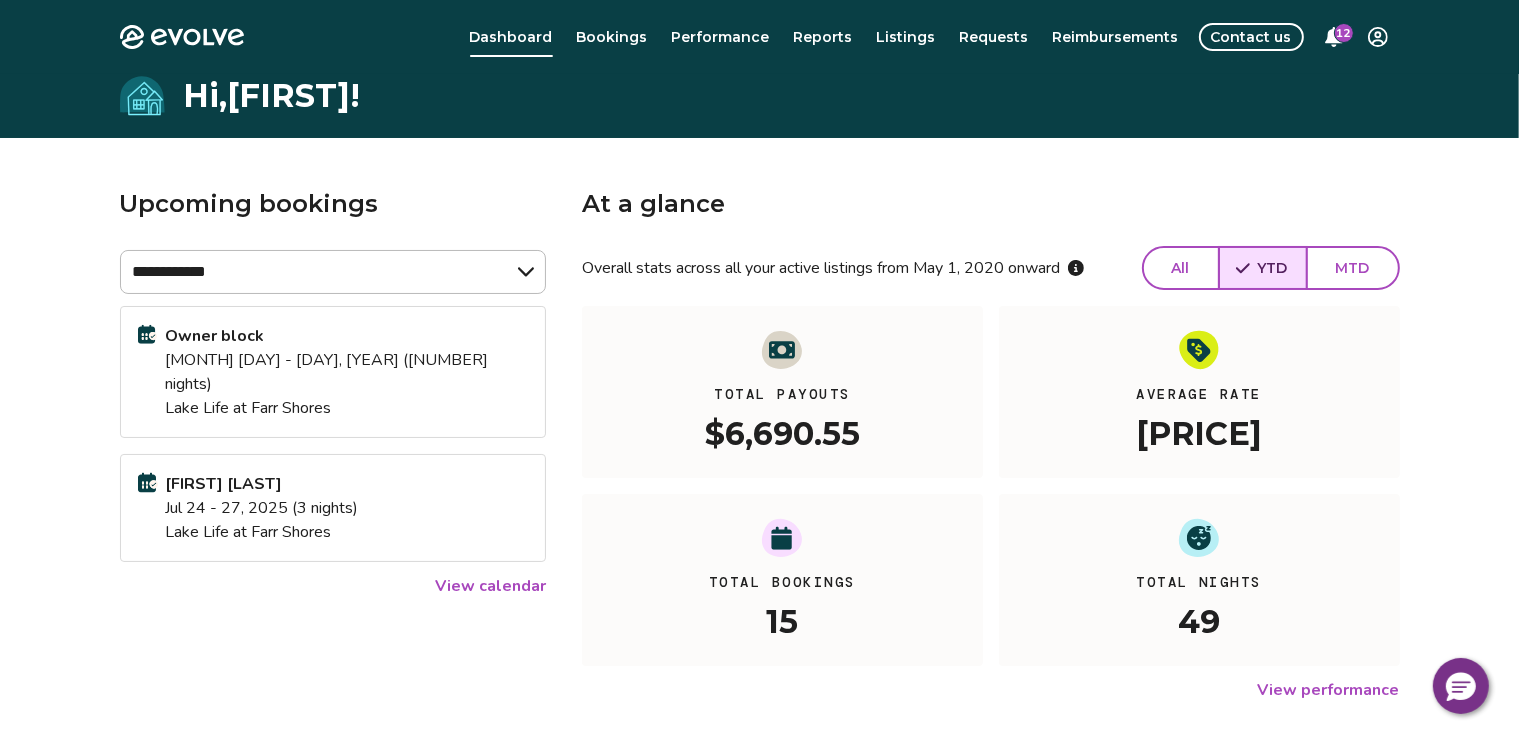 click on "All" at bounding box center [1181, 268] 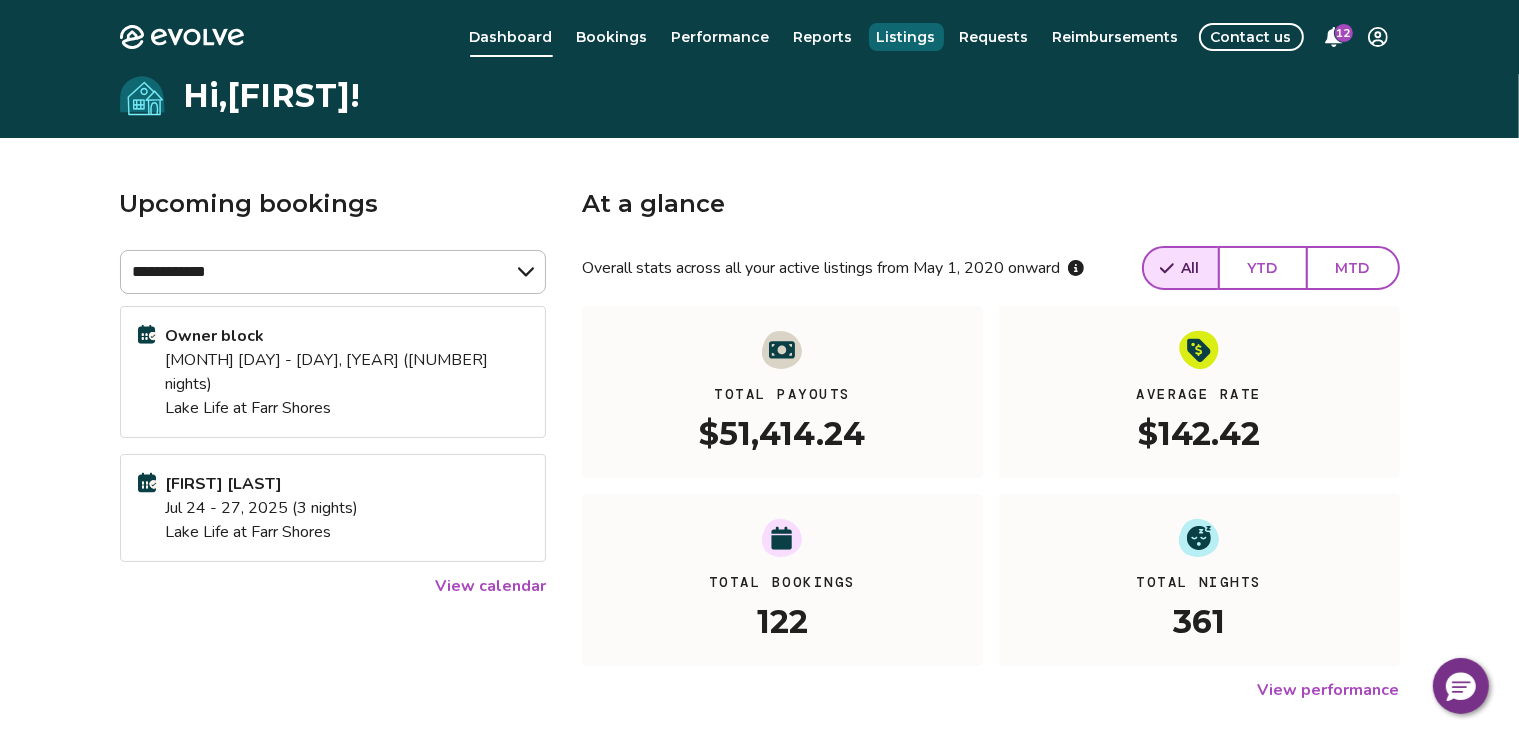 click on "Listings" at bounding box center (906, 37) 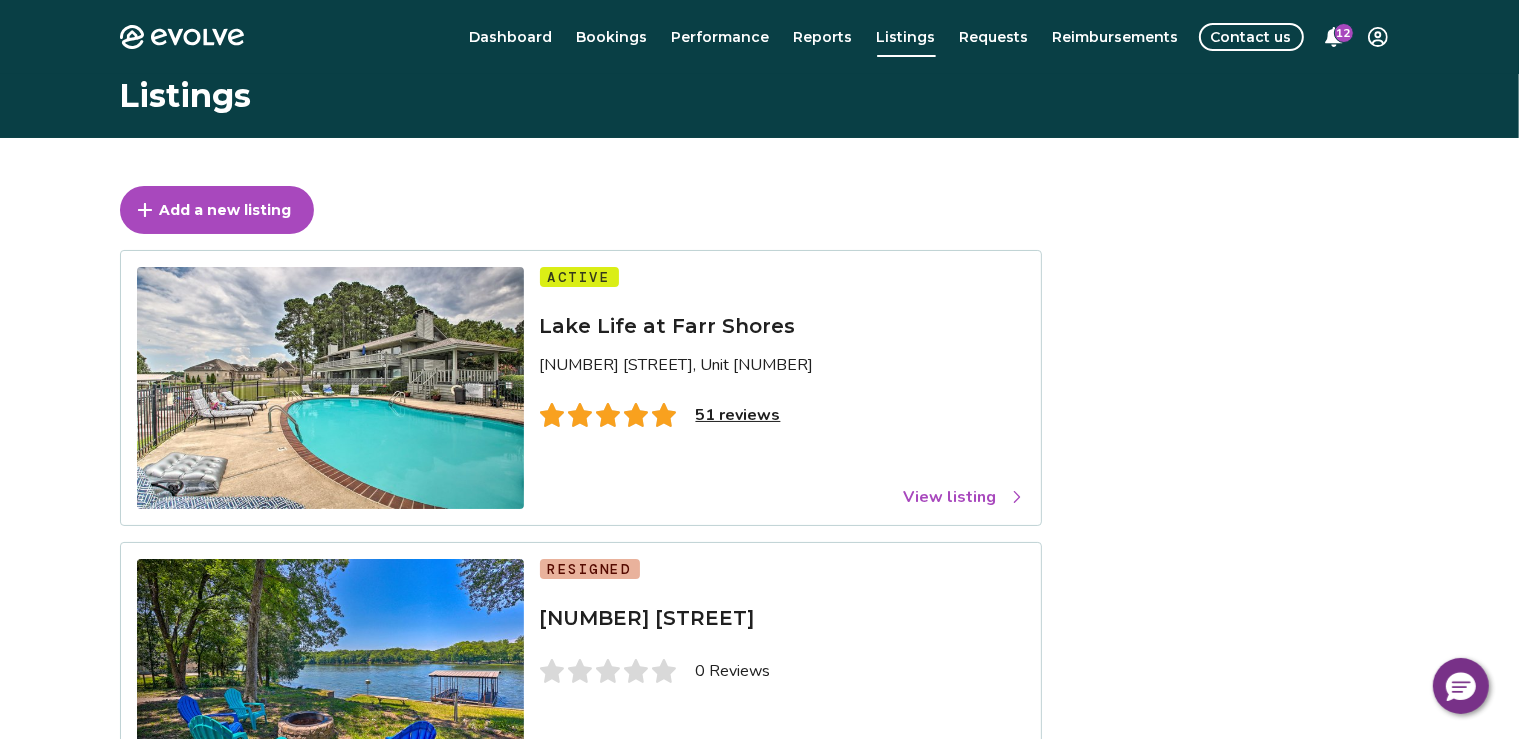 click on "View listing" at bounding box center (964, 497) 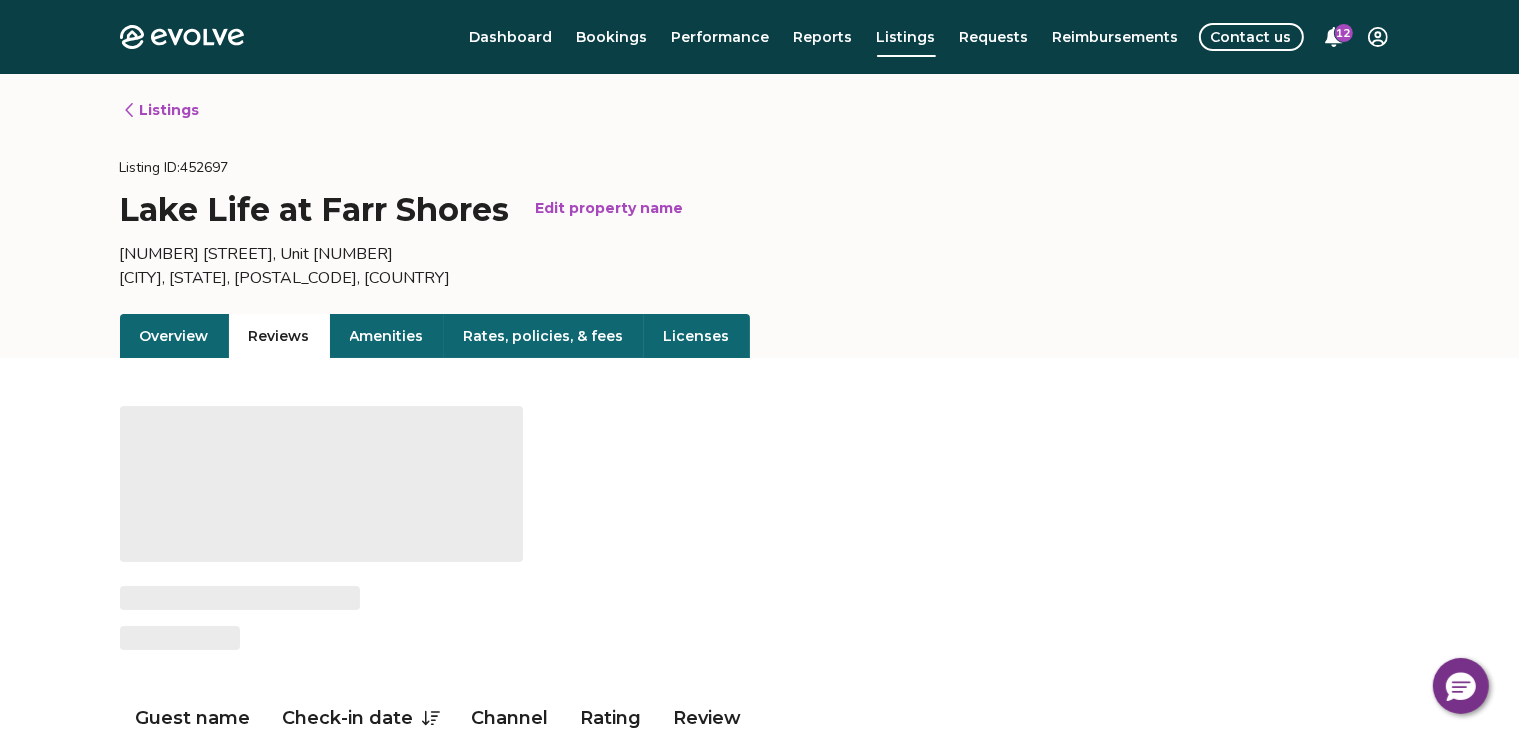 click on "Reviews" at bounding box center (279, 336) 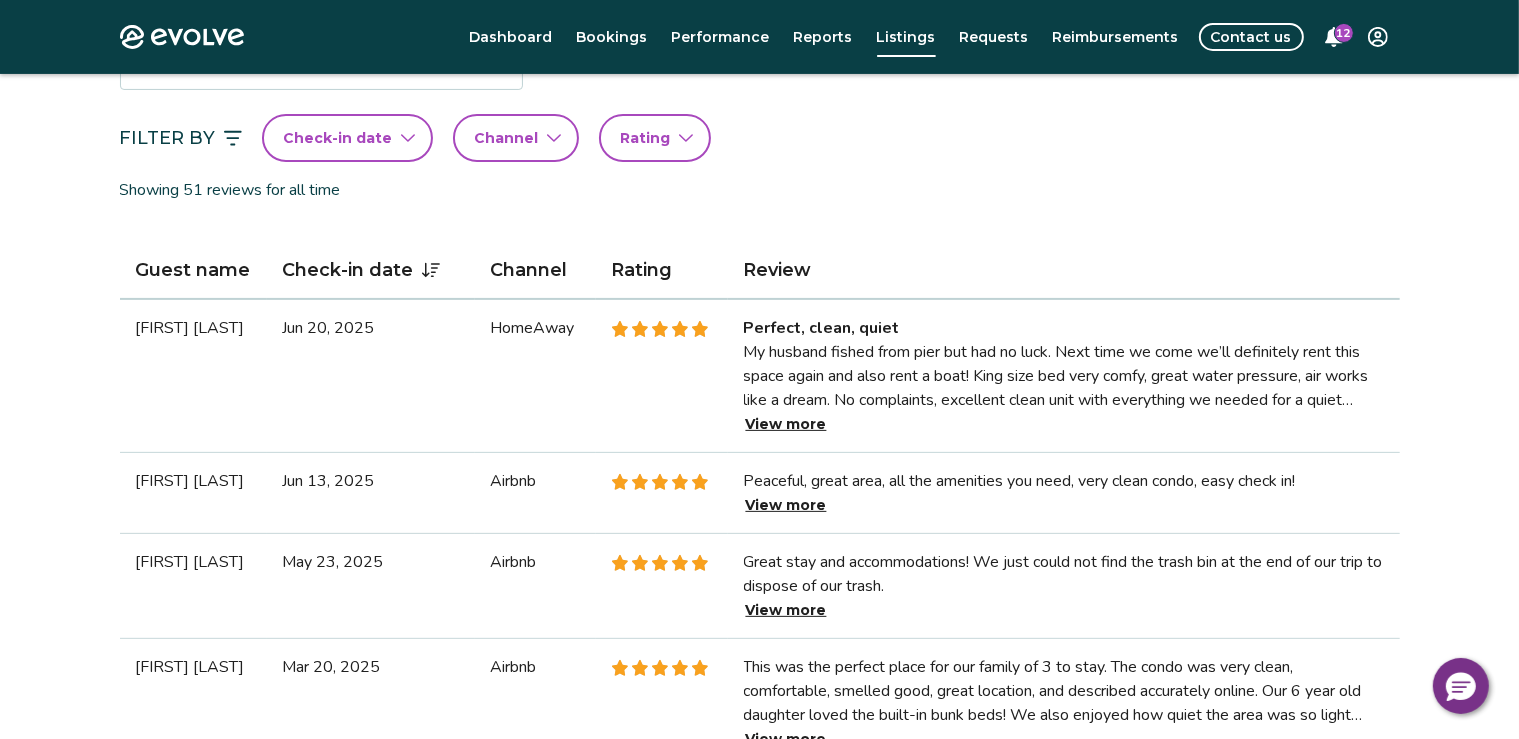 scroll, scrollTop: 483, scrollLeft: 0, axis: vertical 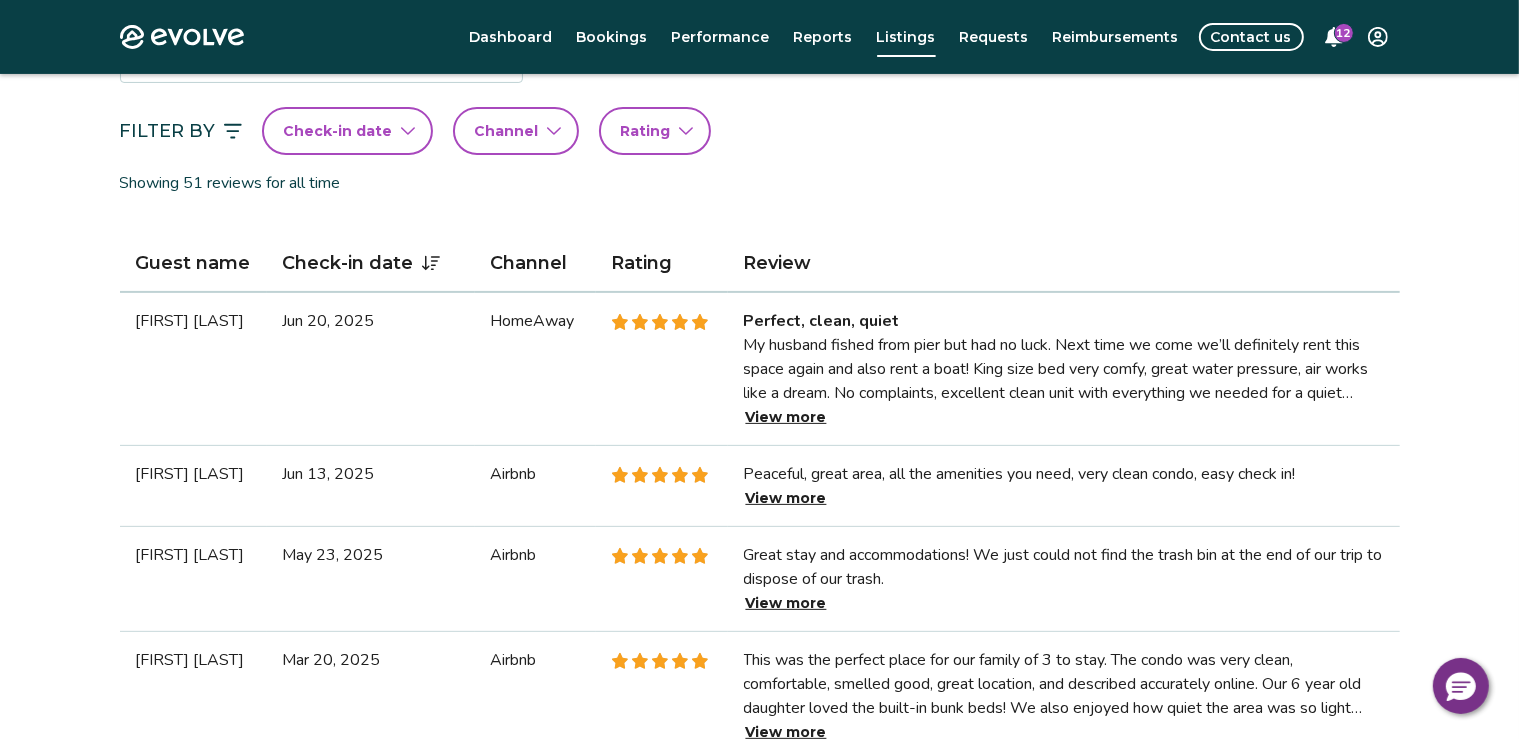 click on "View more" at bounding box center (786, 417) 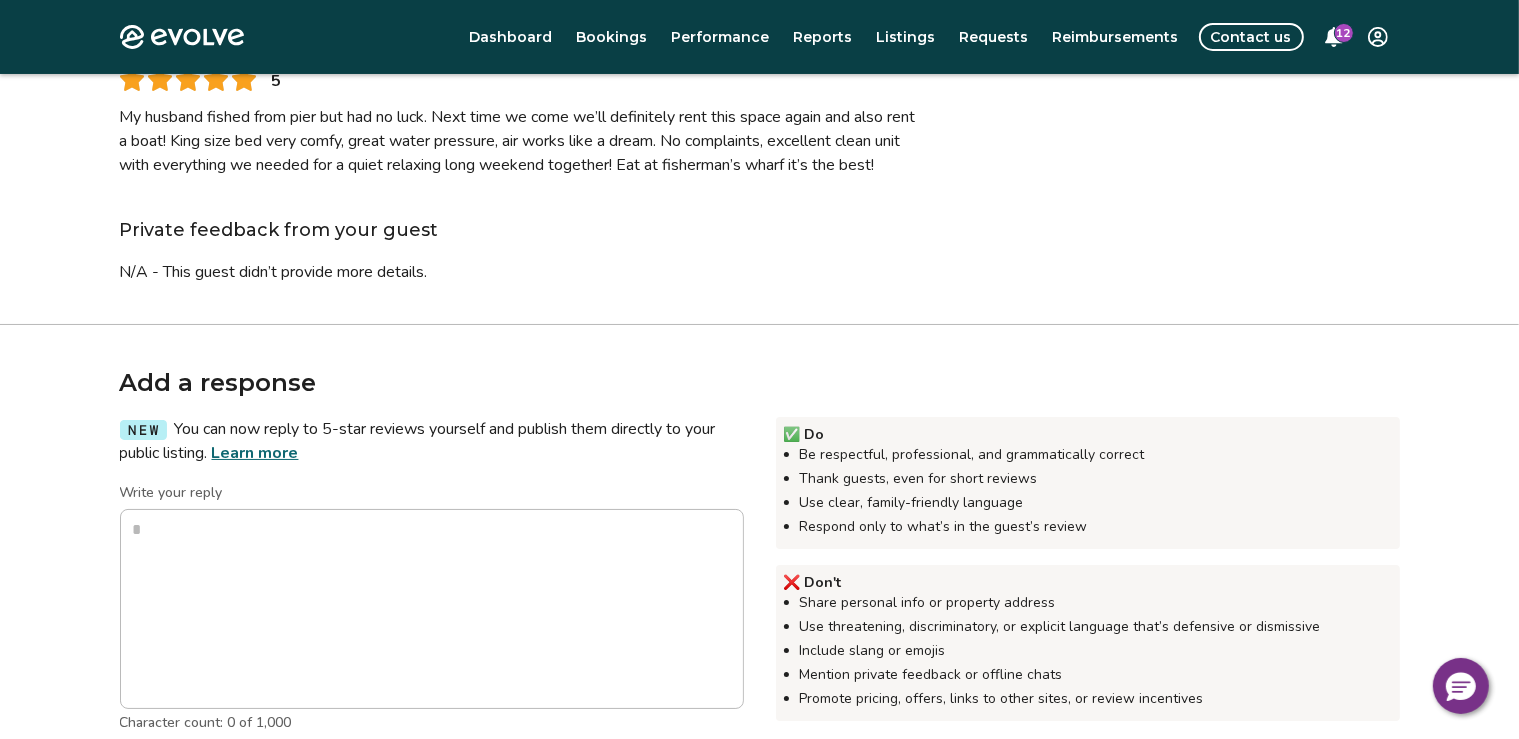 scroll, scrollTop: 0, scrollLeft: 0, axis: both 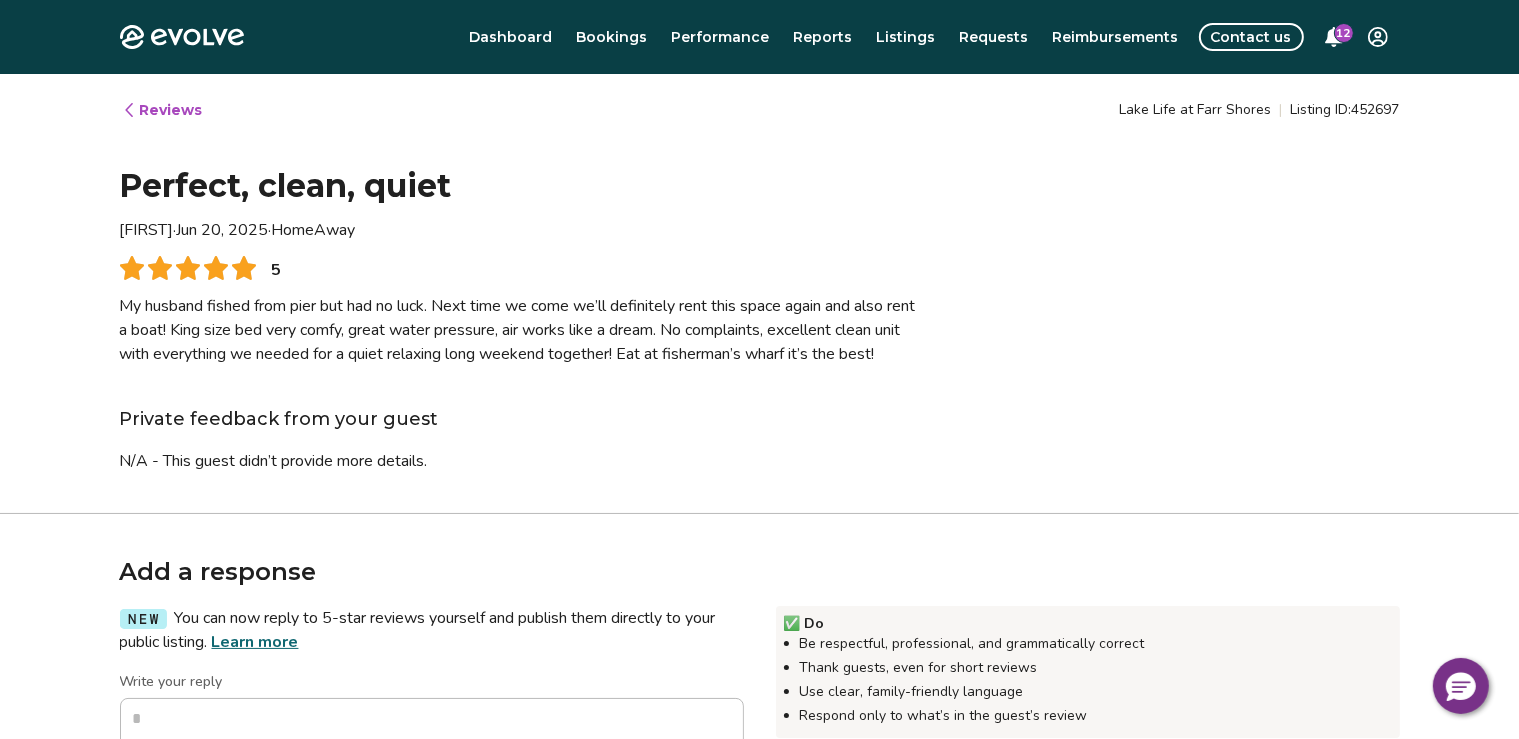 click on "Reviews" at bounding box center (162, 110) 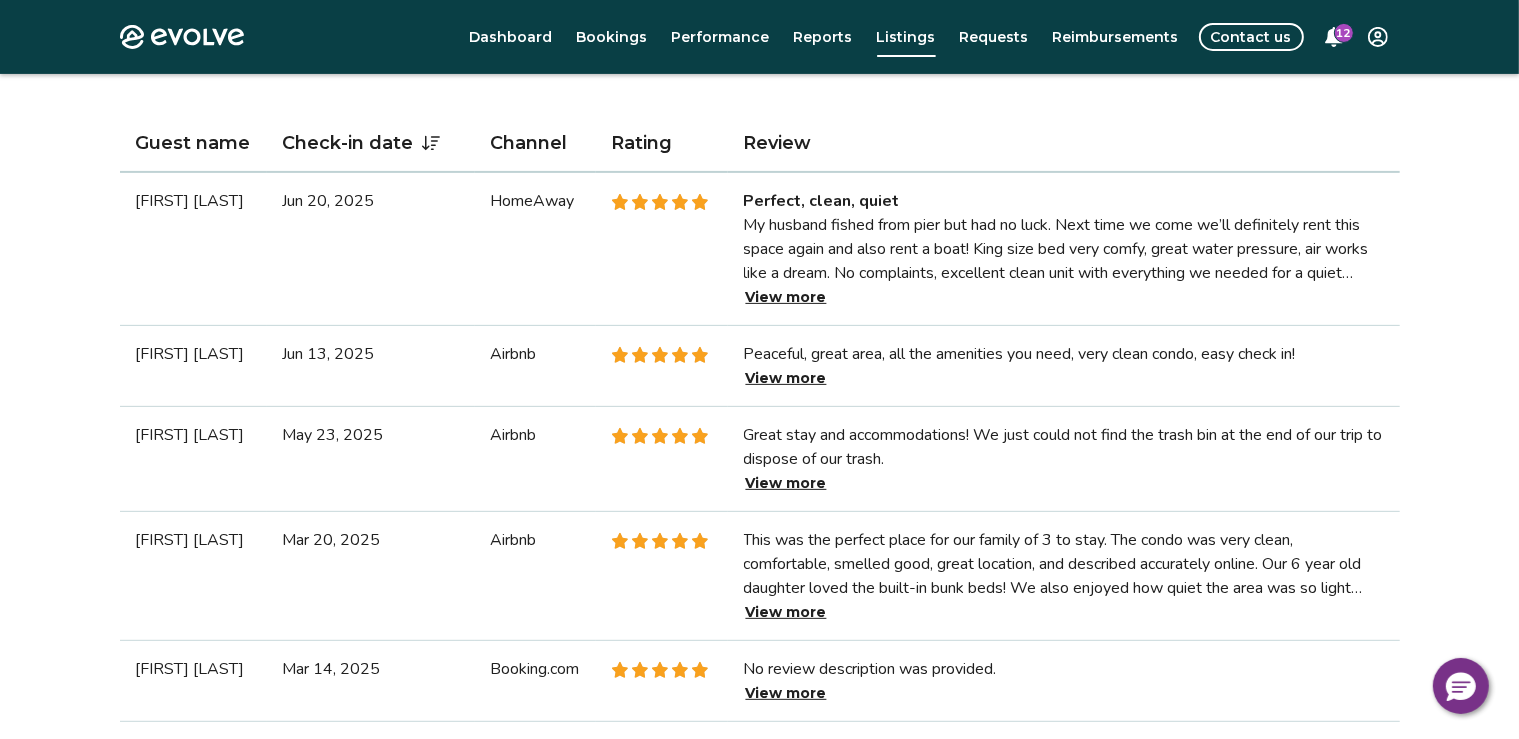 scroll, scrollTop: 614, scrollLeft: 0, axis: vertical 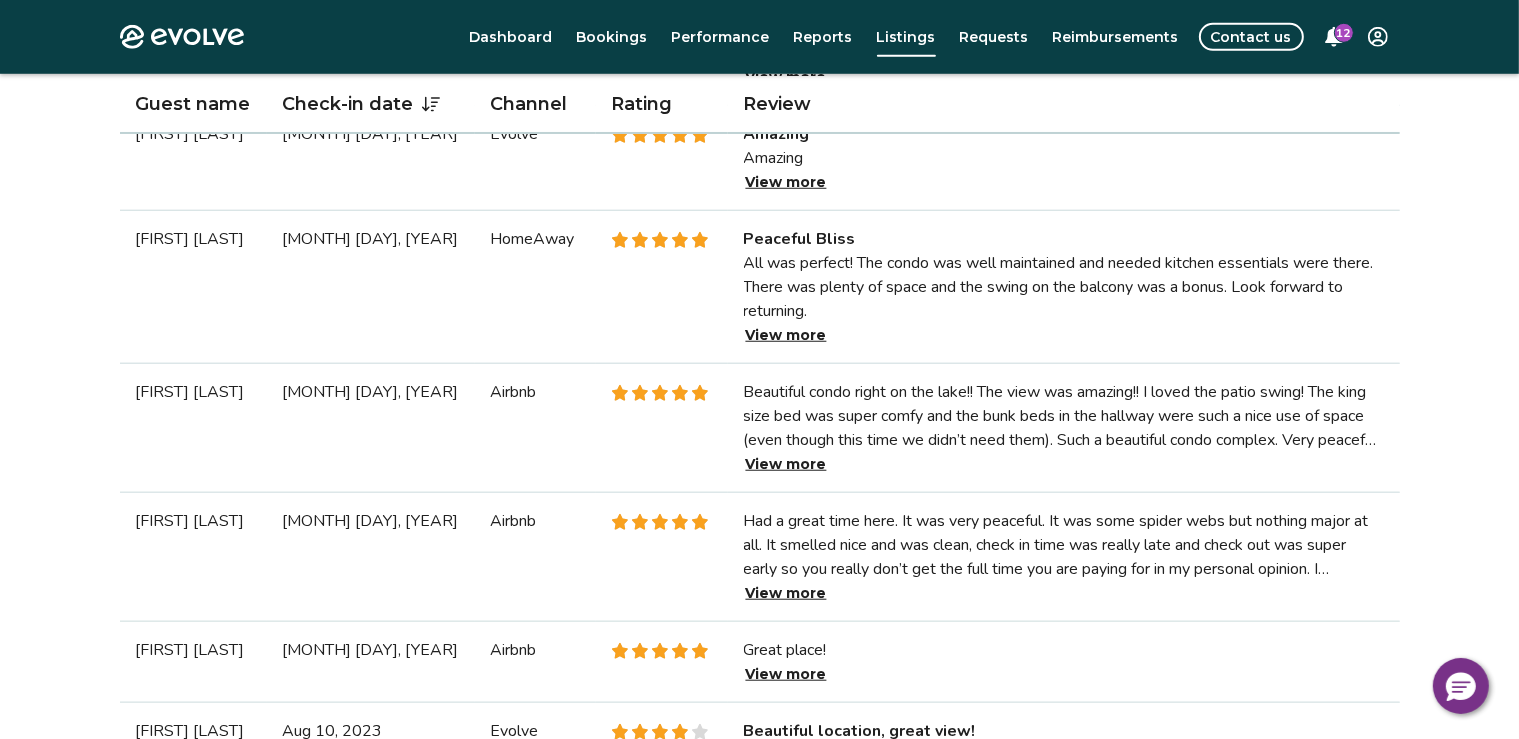 click on "View more" at bounding box center [786, 464] 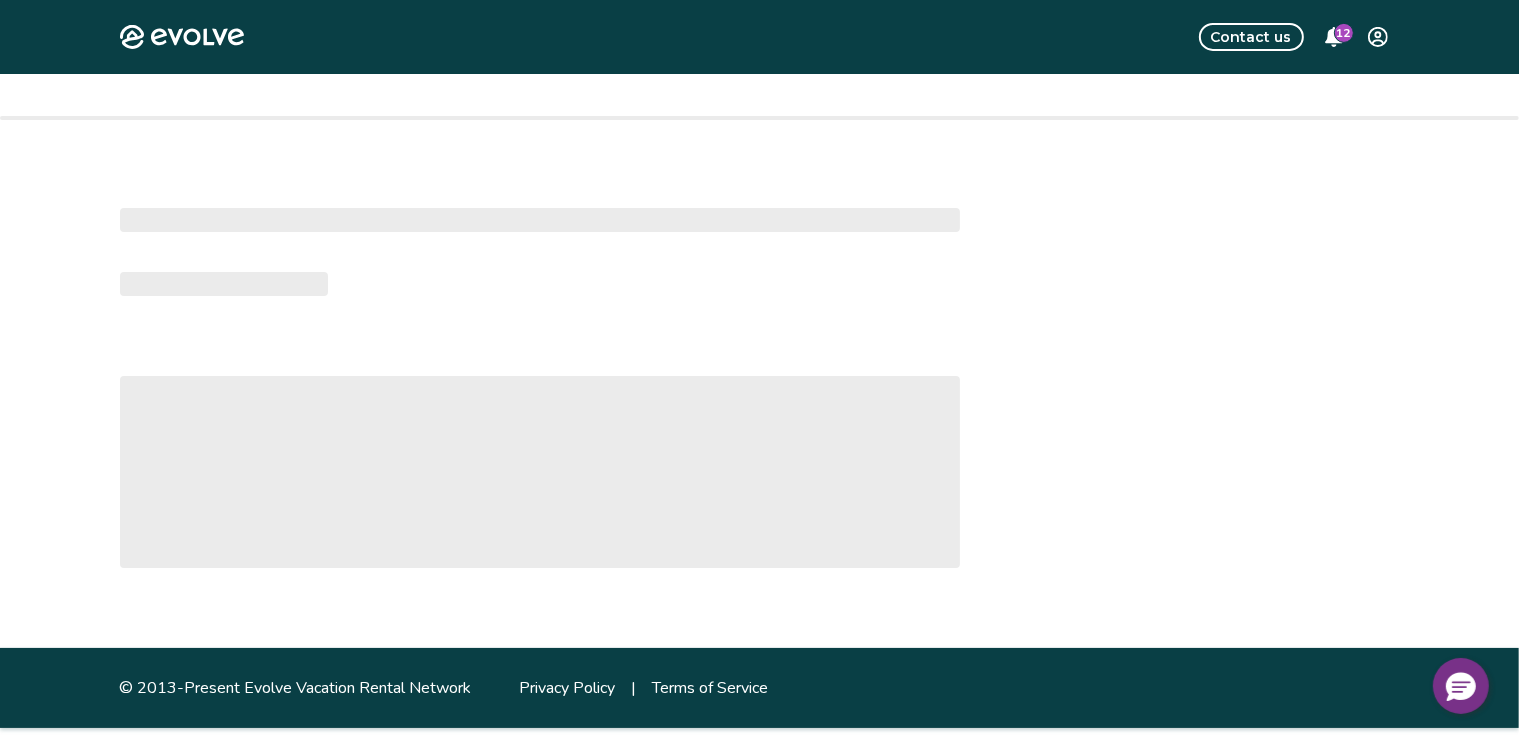 scroll, scrollTop: 0, scrollLeft: 0, axis: both 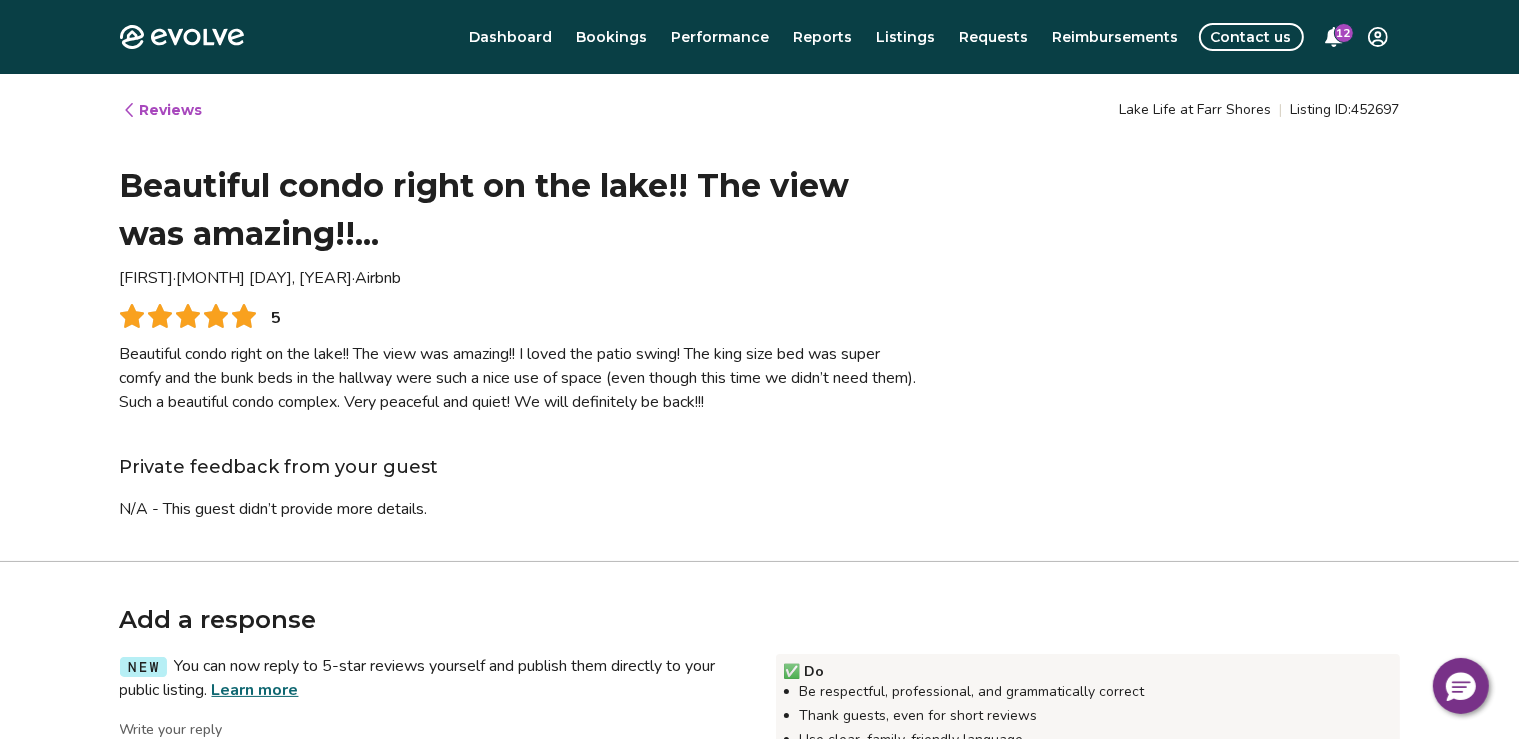 click on "Reviews" at bounding box center [162, 110] 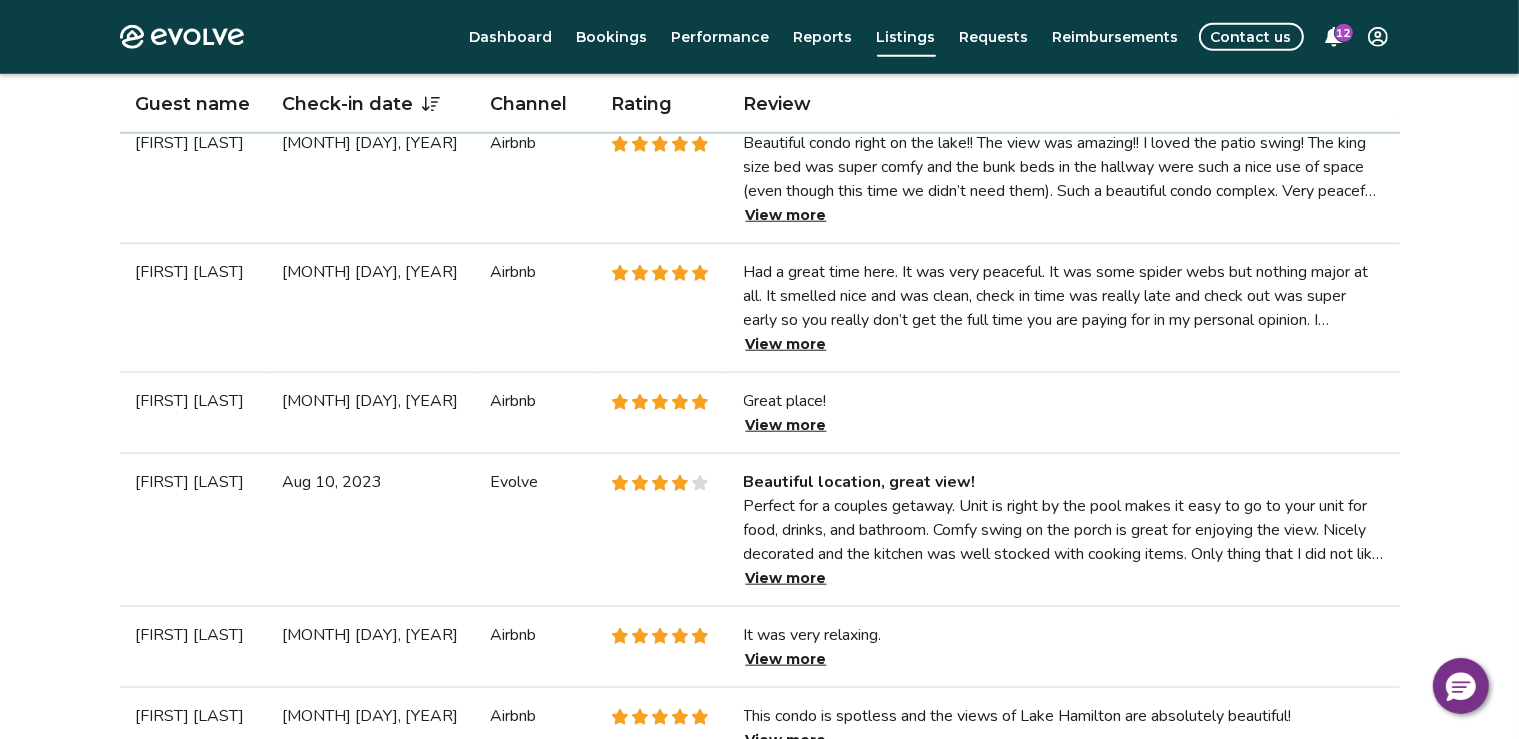 scroll, scrollTop: 1890, scrollLeft: 0, axis: vertical 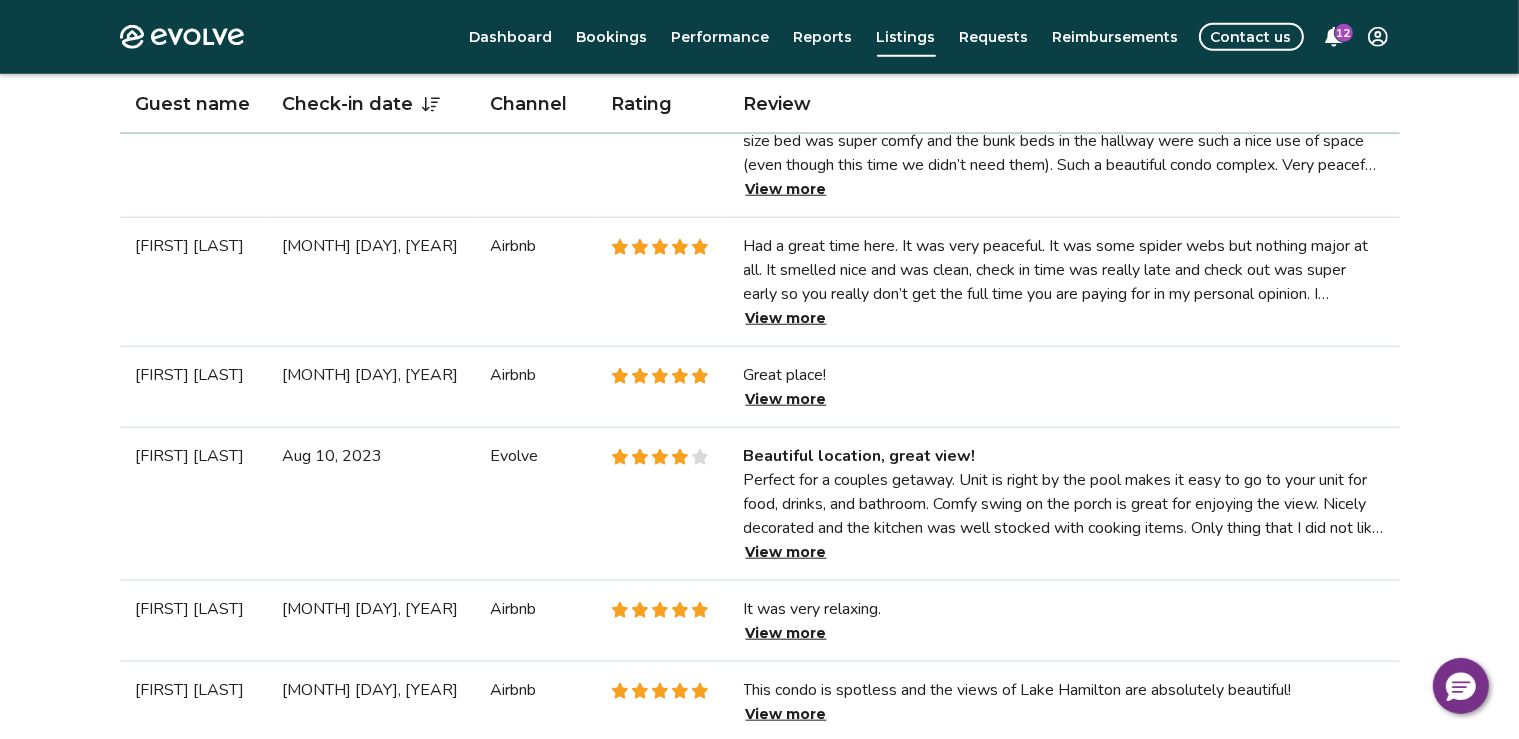 click on "View more" at bounding box center [786, 552] 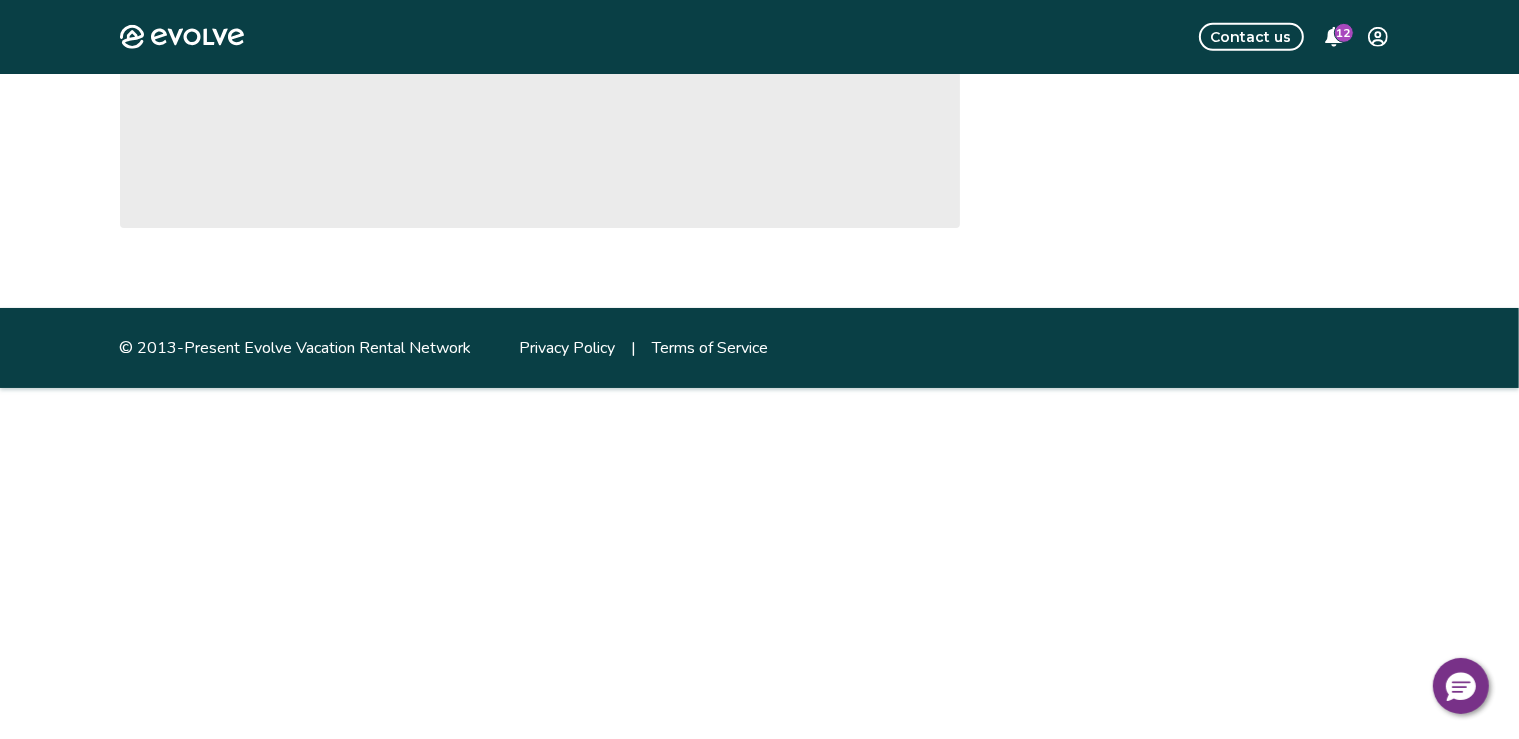 scroll, scrollTop: 0, scrollLeft: 0, axis: both 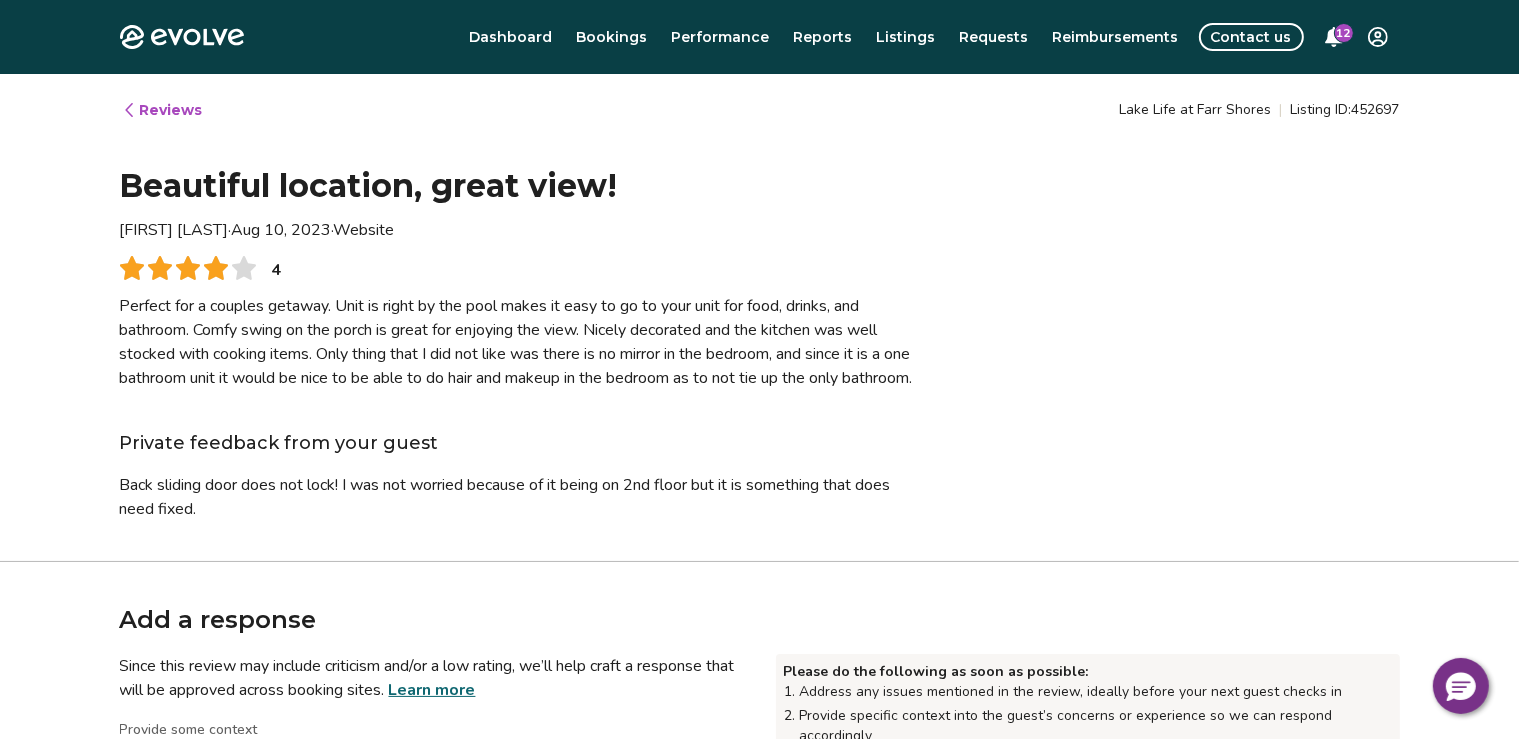type on "*" 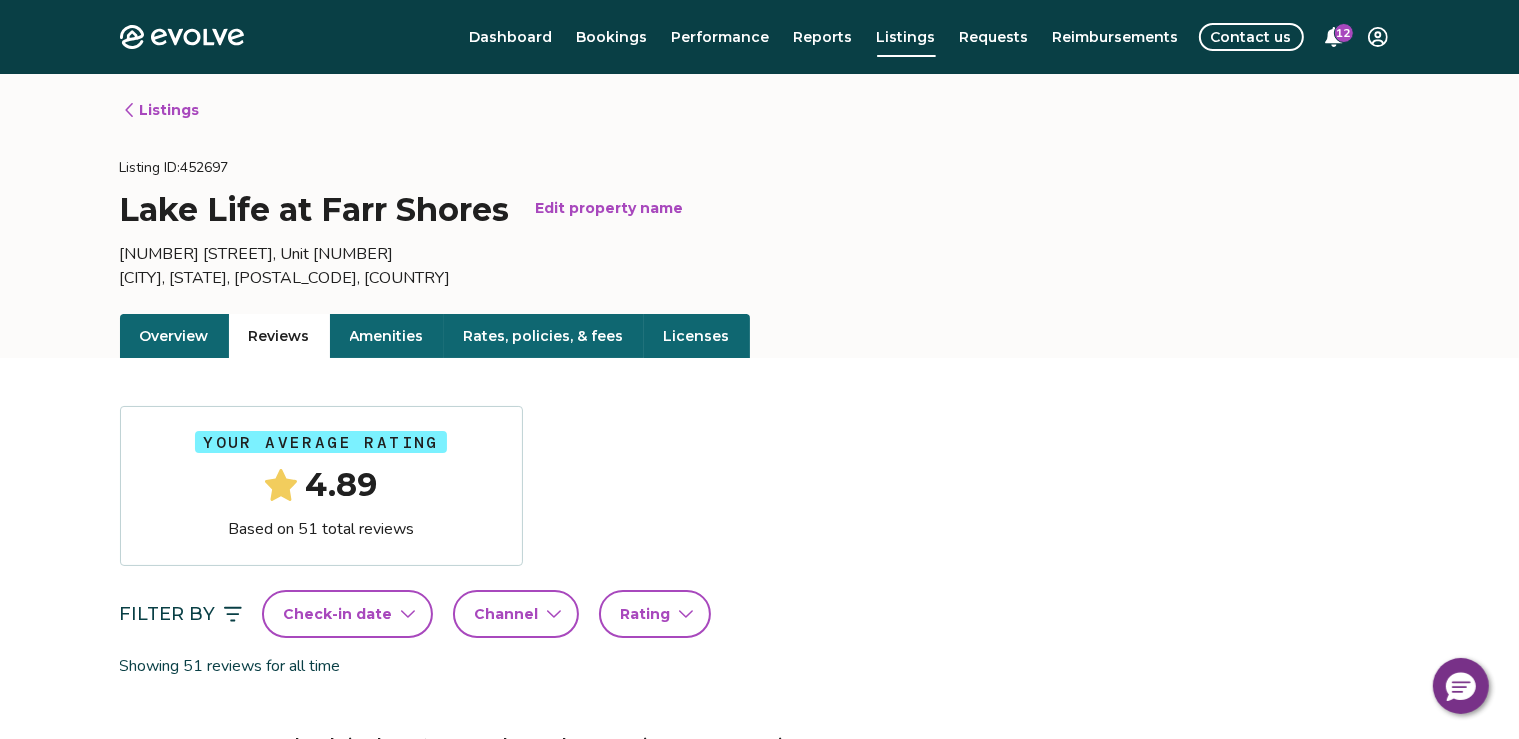 scroll, scrollTop: 647, scrollLeft: 0, axis: vertical 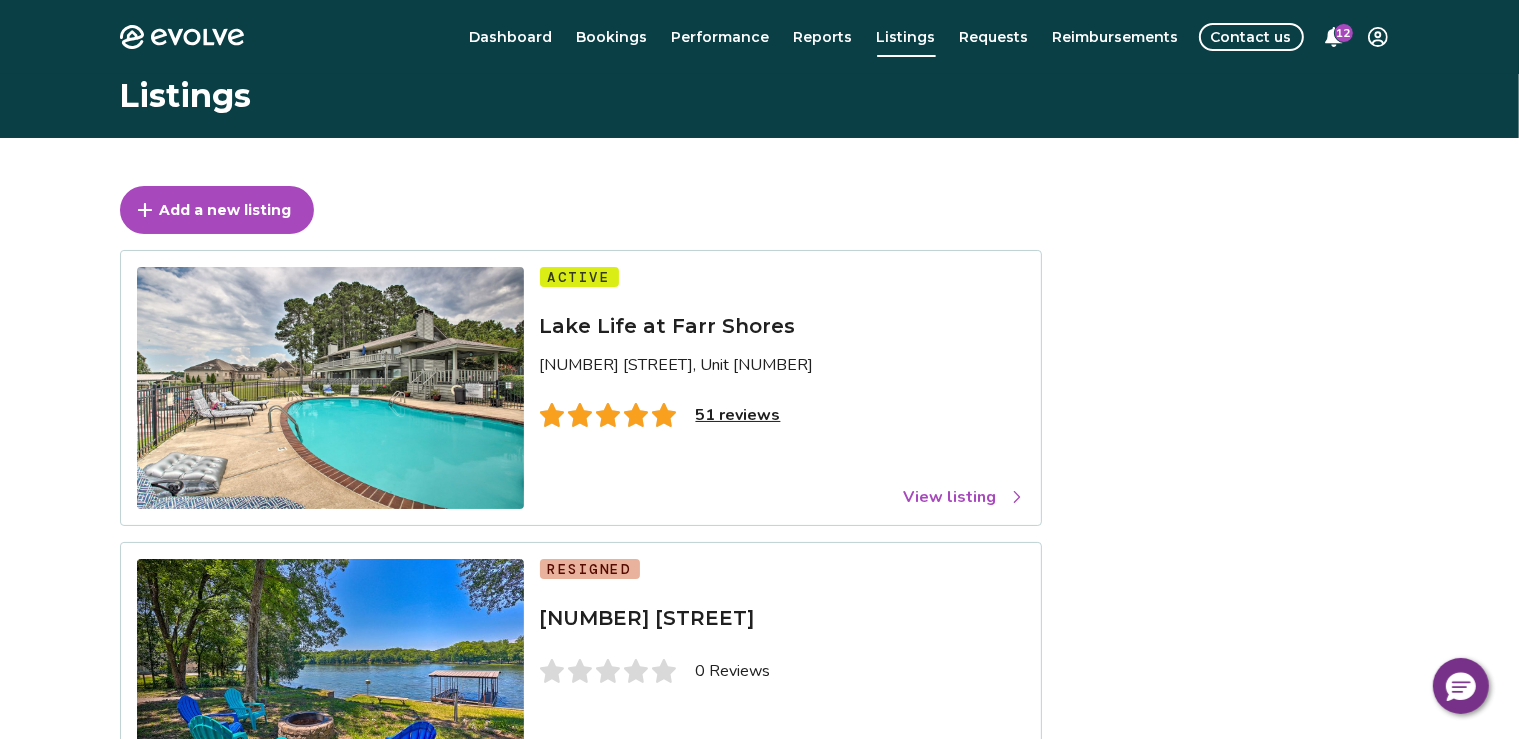 click on "View listing" at bounding box center (964, 497) 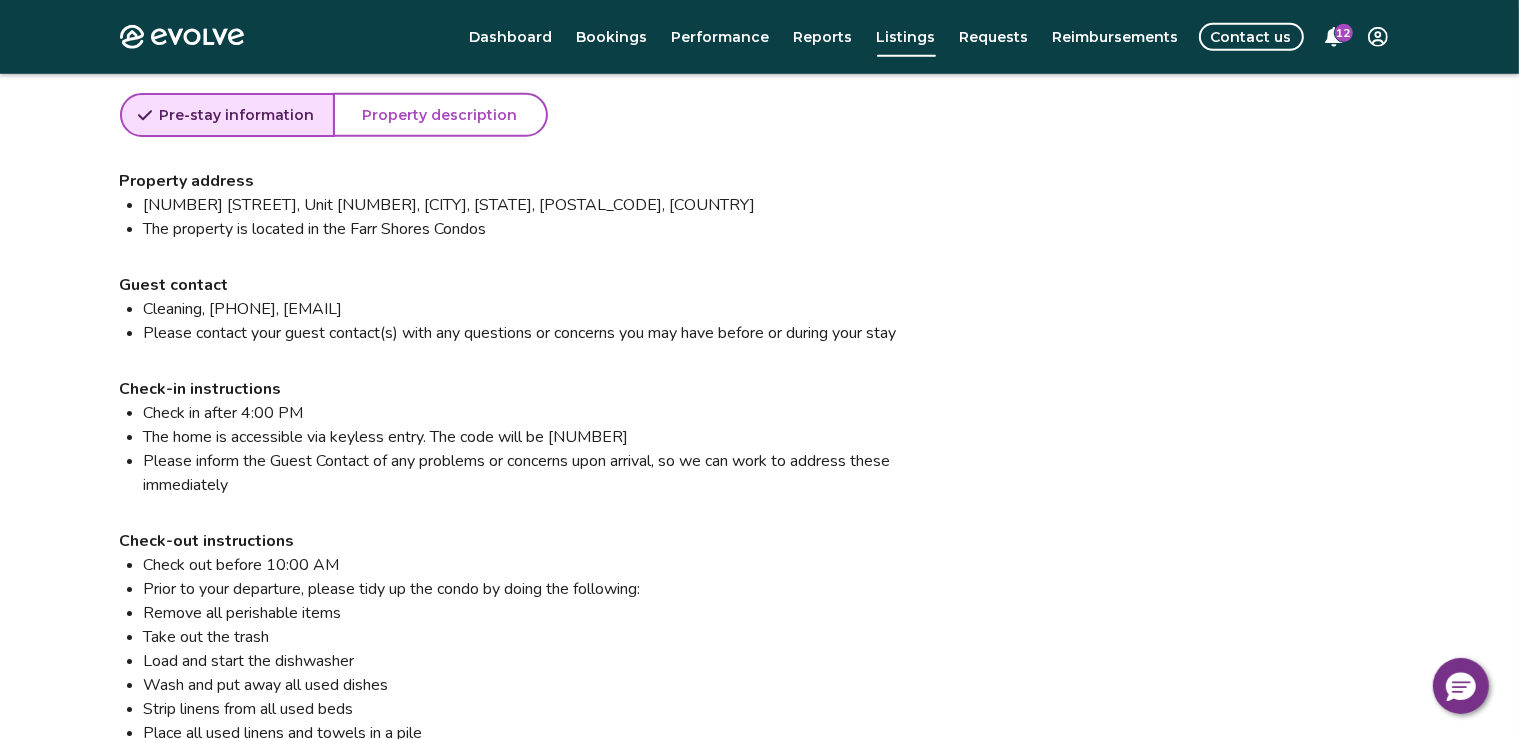 scroll, scrollTop: 1540, scrollLeft: 0, axis: vertical 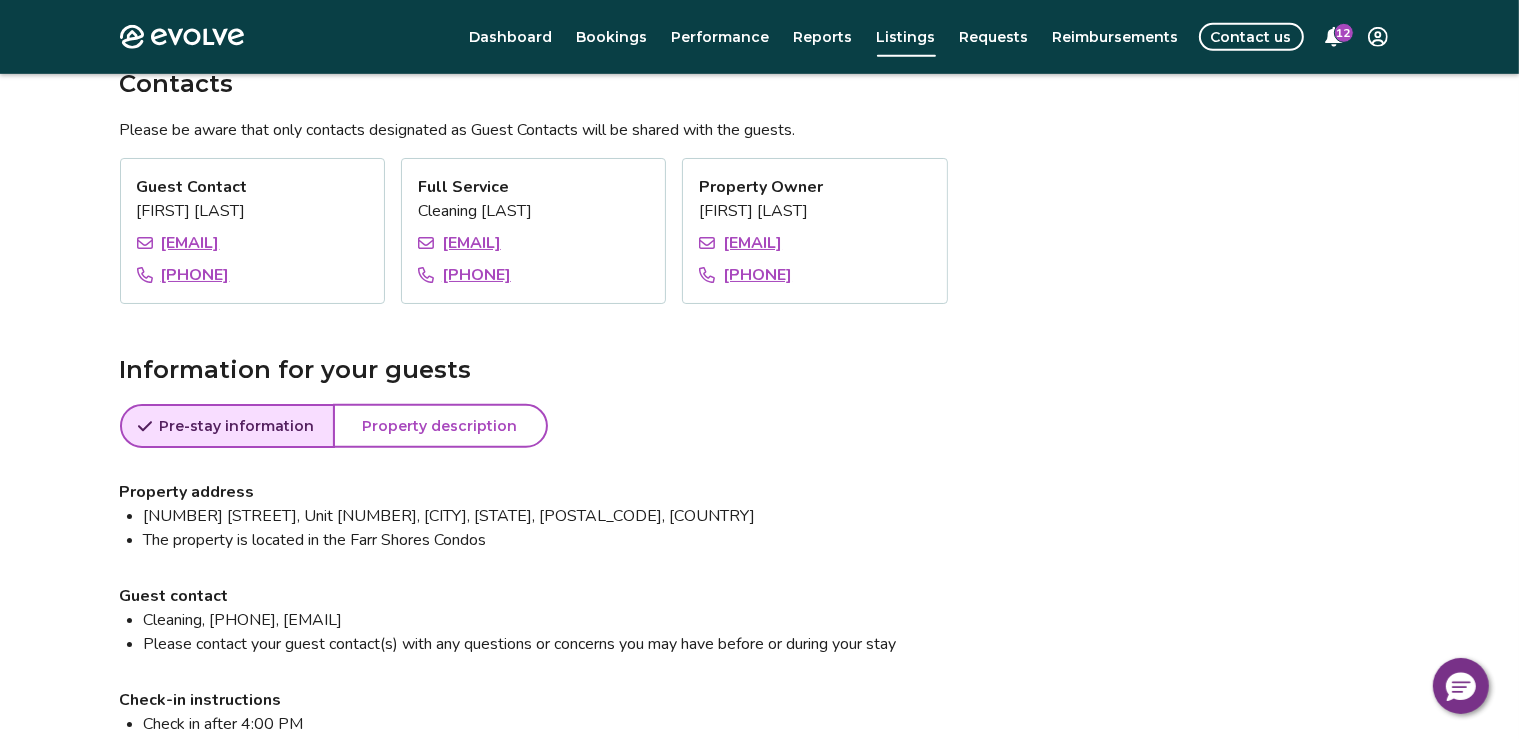 click on "Property description" at bounding box center (440, 426) 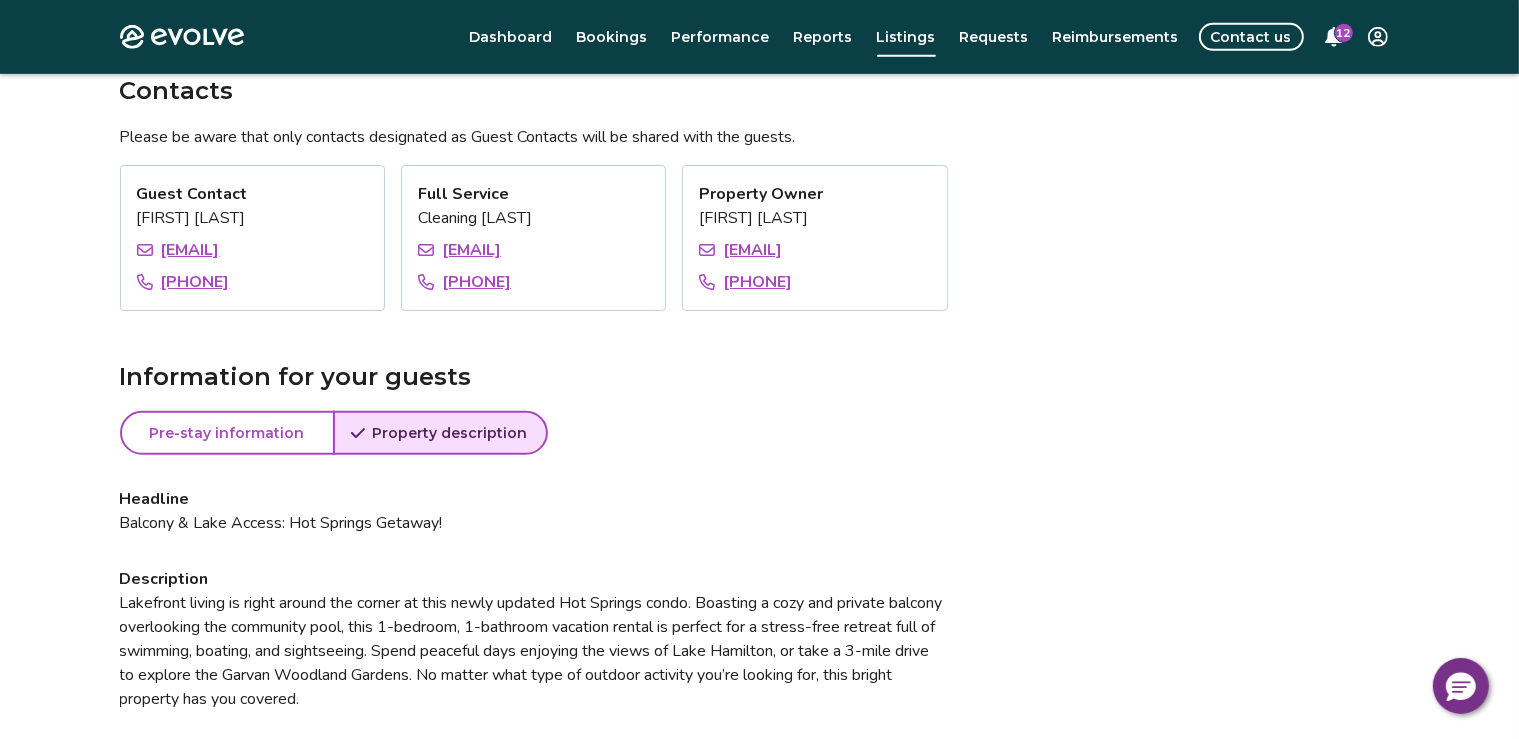scroll, scrollTop: 1213, scrollLeft: 0, axis: vertical 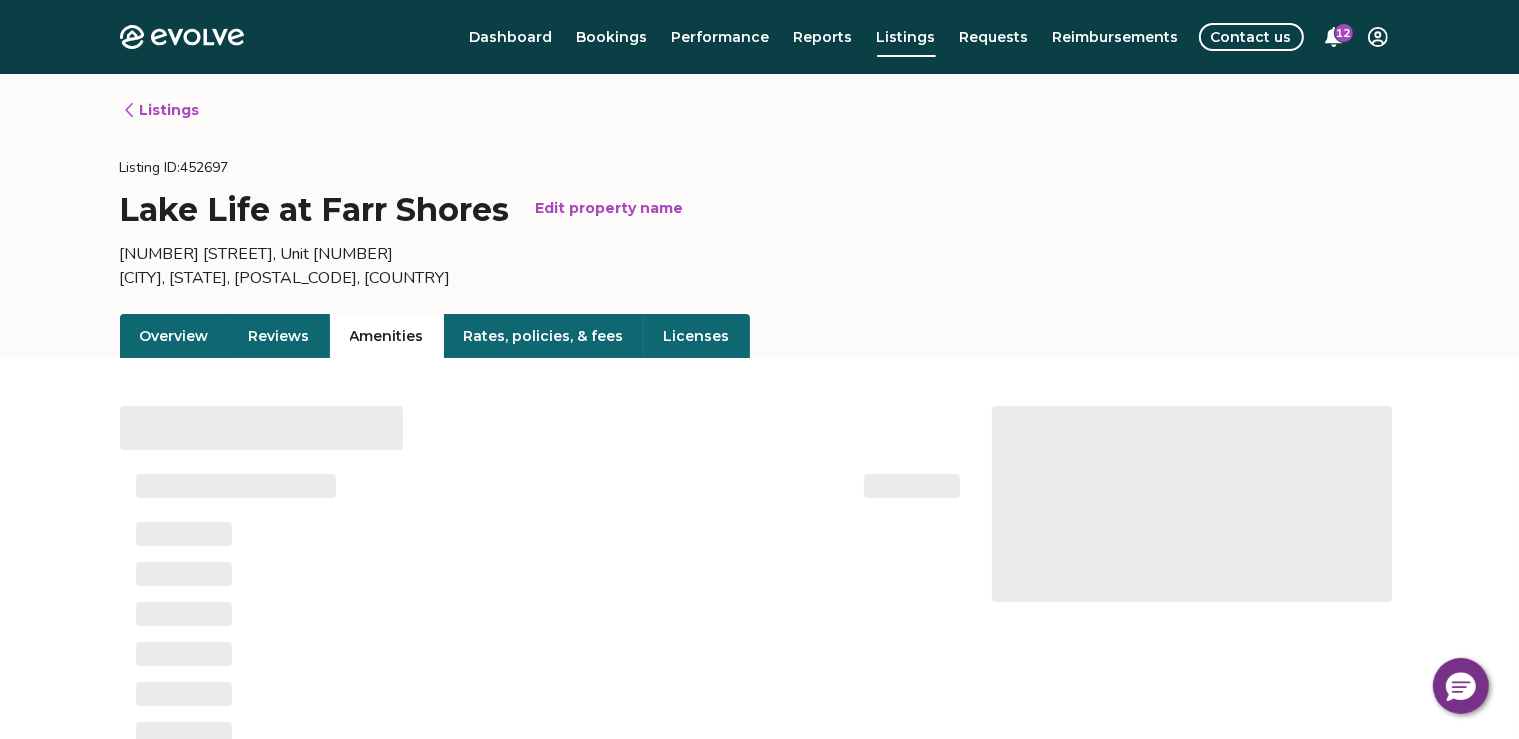 click on "Amenities" at bounding box center (387, 336) 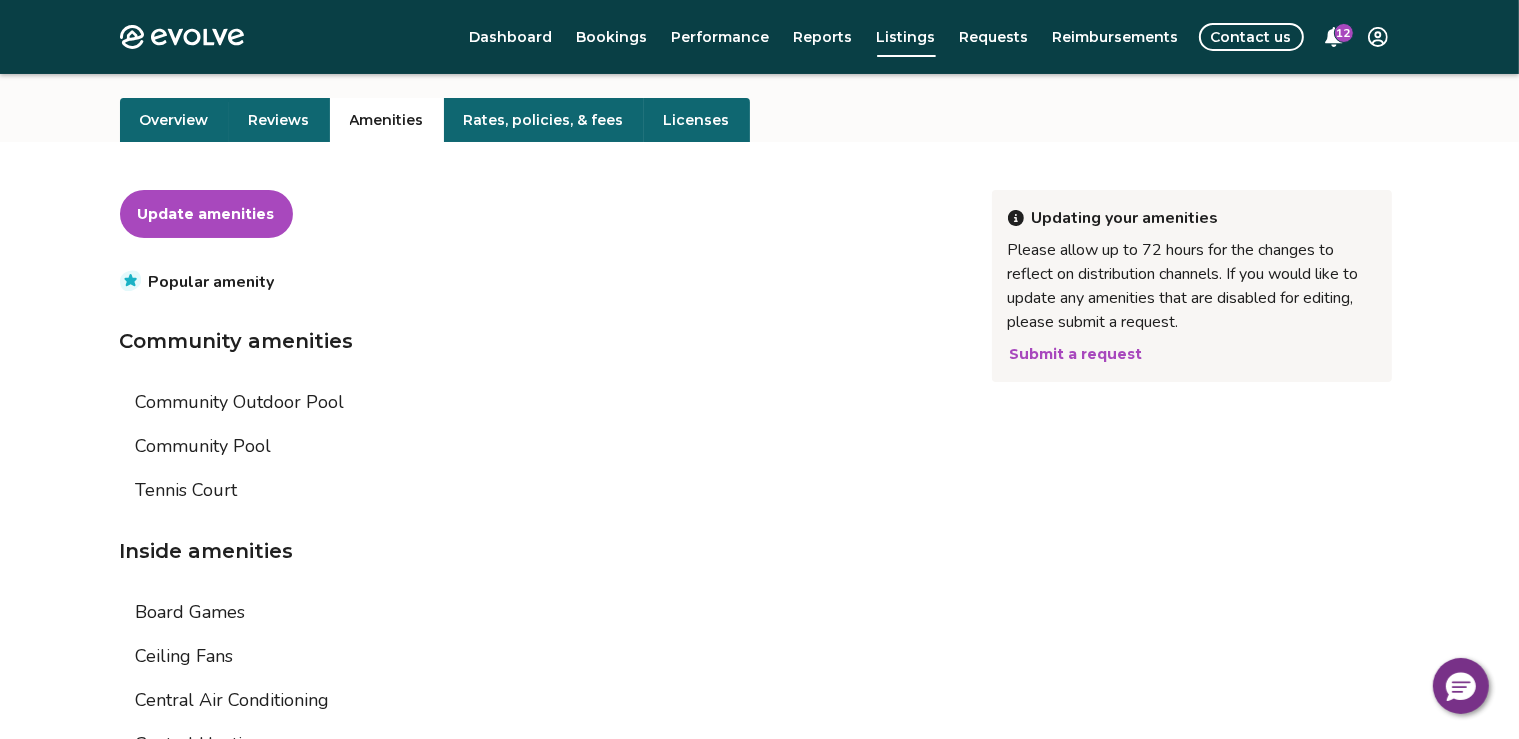 scroll, scrollTop: 220, scrollLeft: 0, axis: vertical 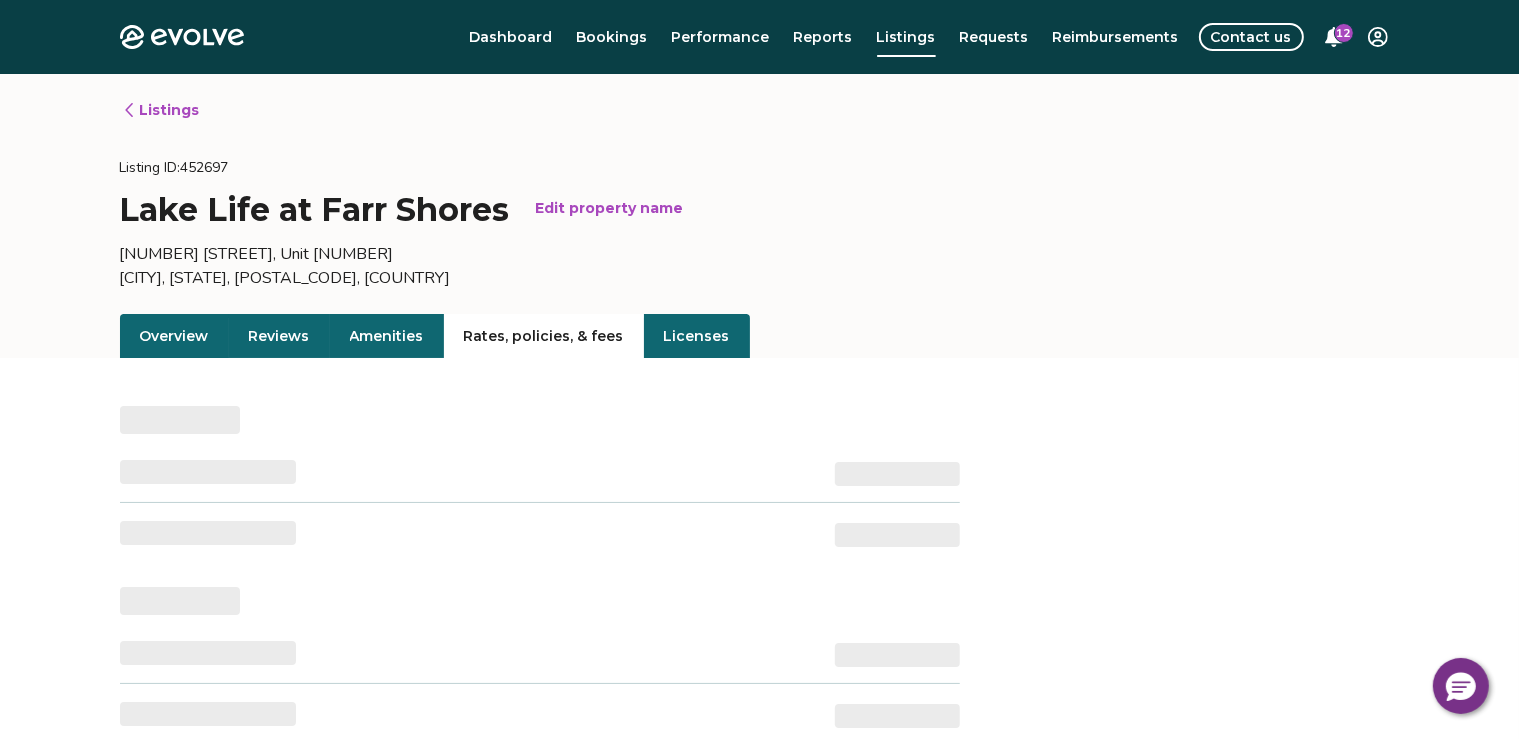 click on "Rates, policies, & fees" at bounding box center [544, 336] 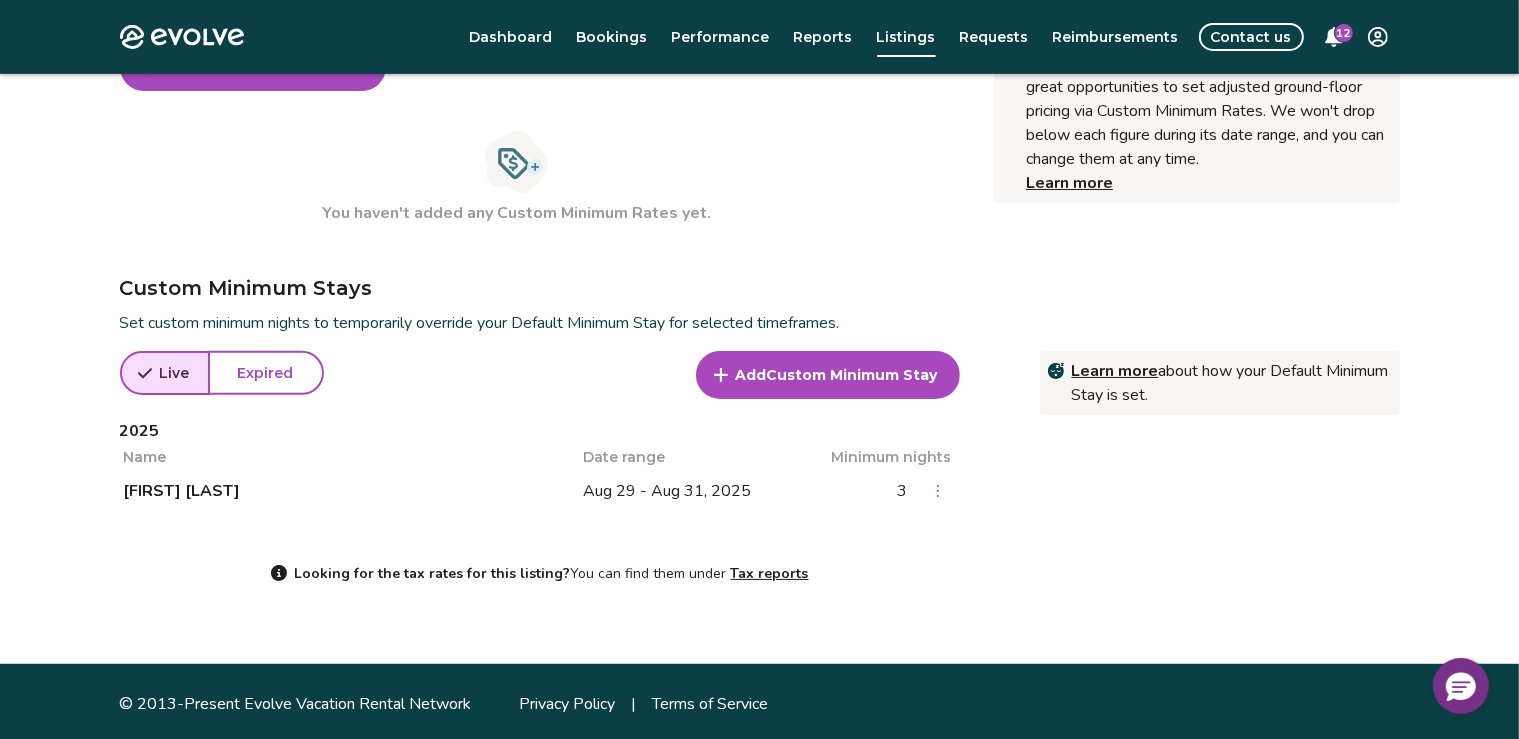scroll, scrollTop: 788, scrollLeft: 0, axis: vertical 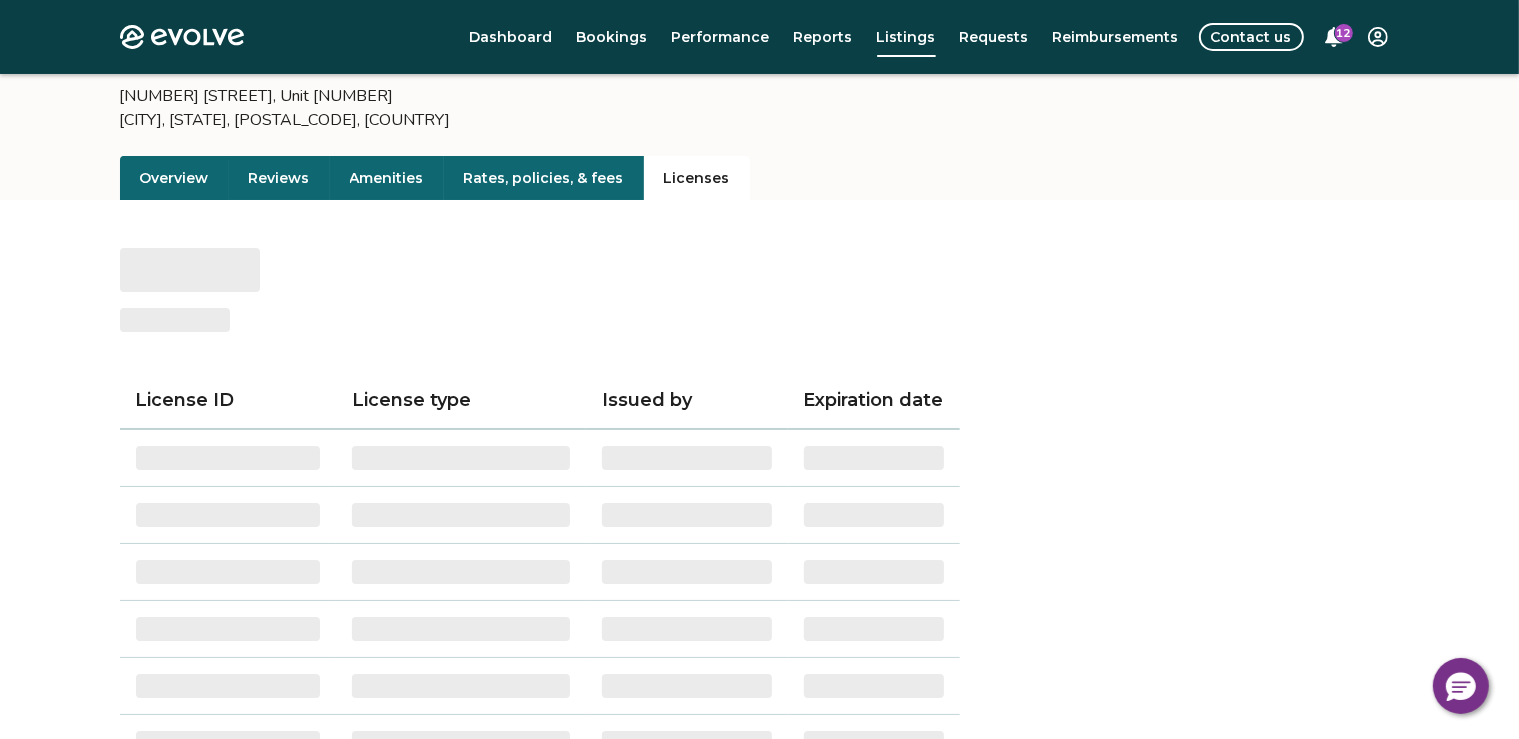 click on "Licenses" at bounding box center (697, 178) 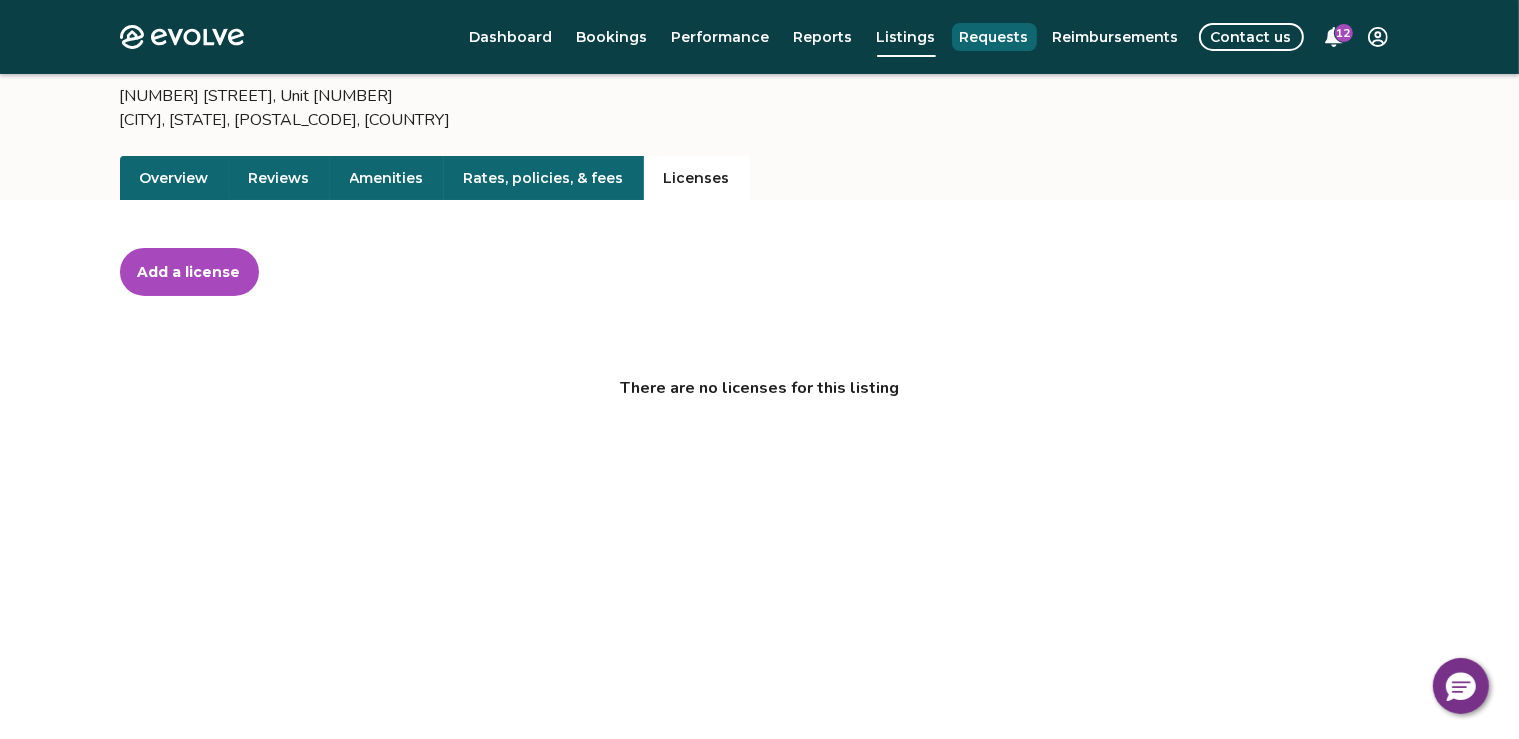 click on "Requests" at bounding box center [994, 37] 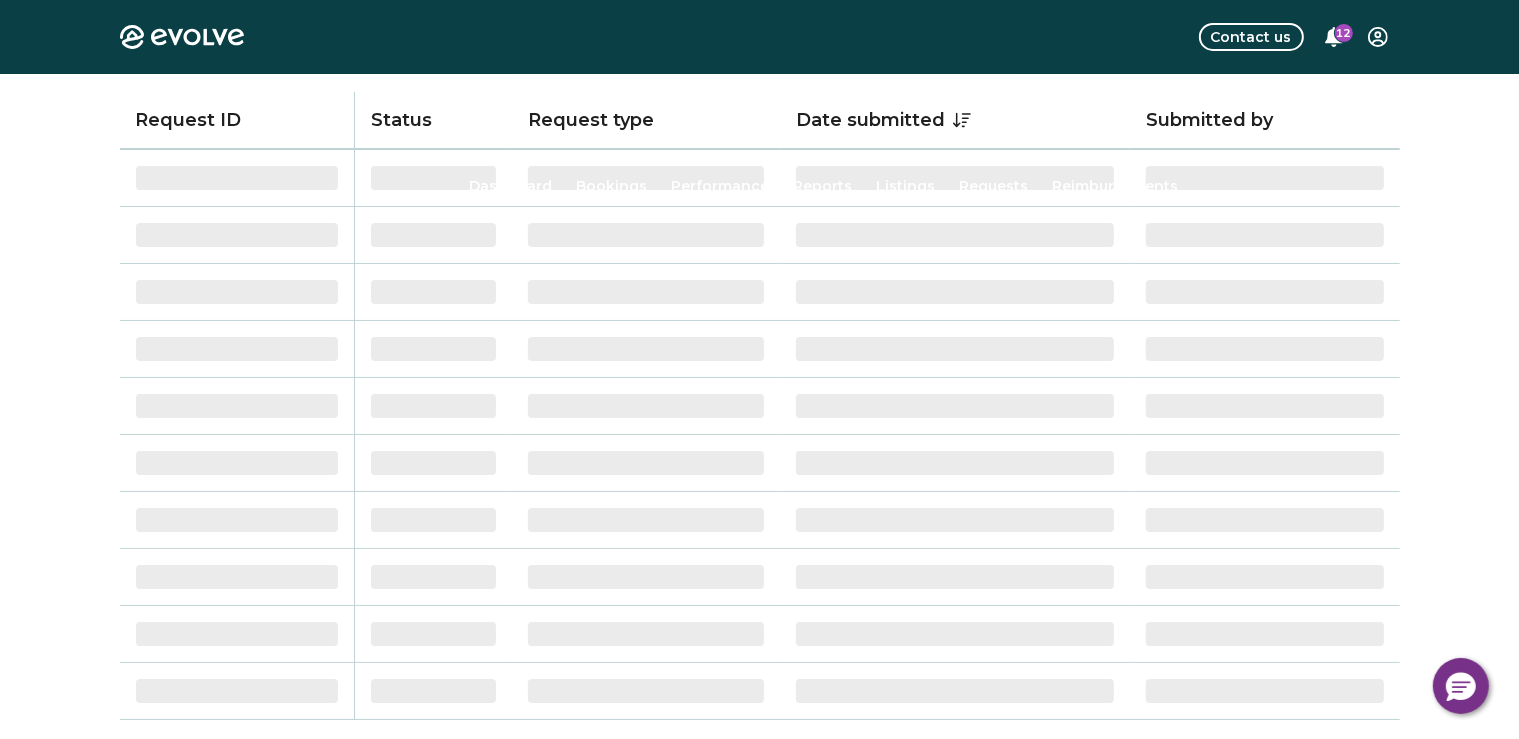 scroll, scrollTop: 0, scrollLeft: 0, axis: both 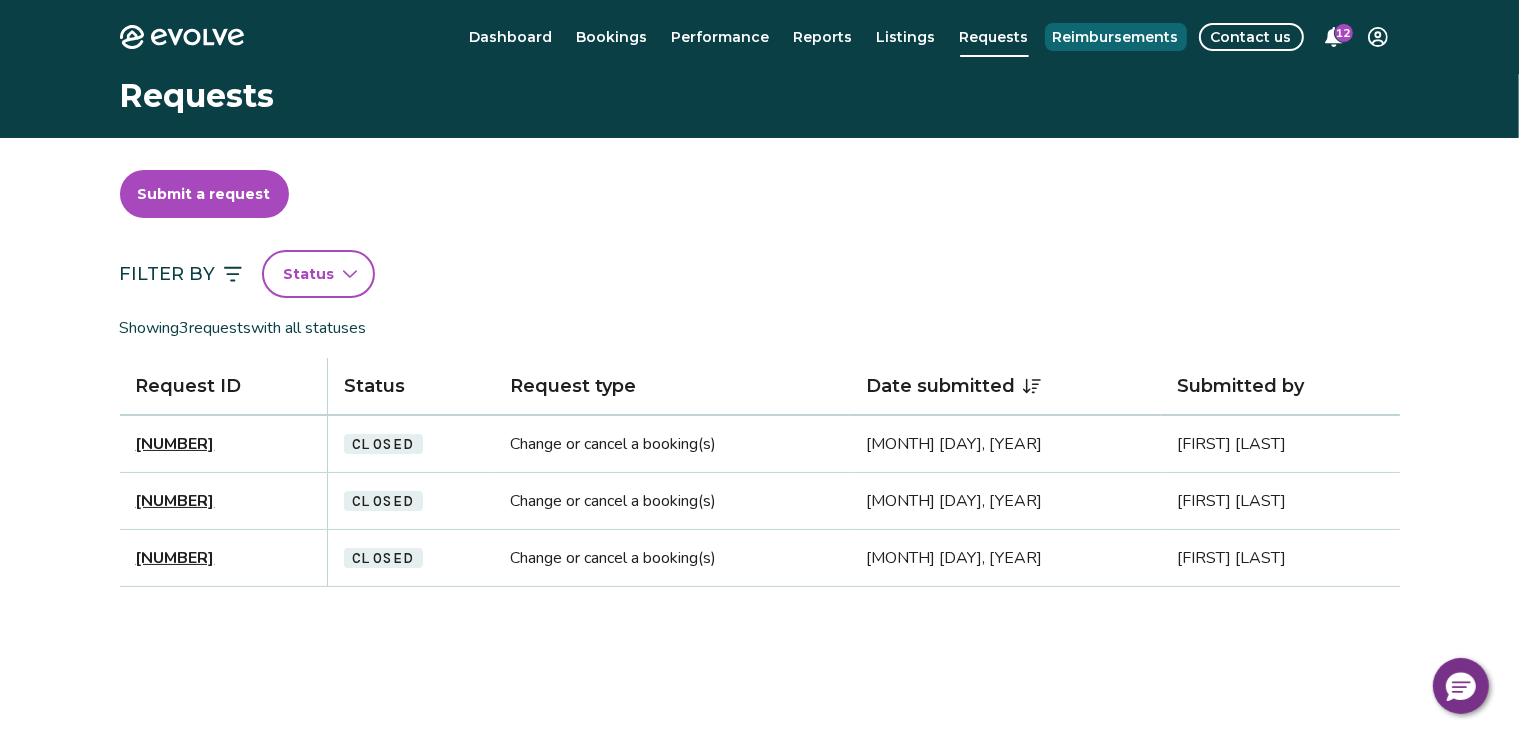 click on "Reimbursements" at bounding box center (1116, 37) 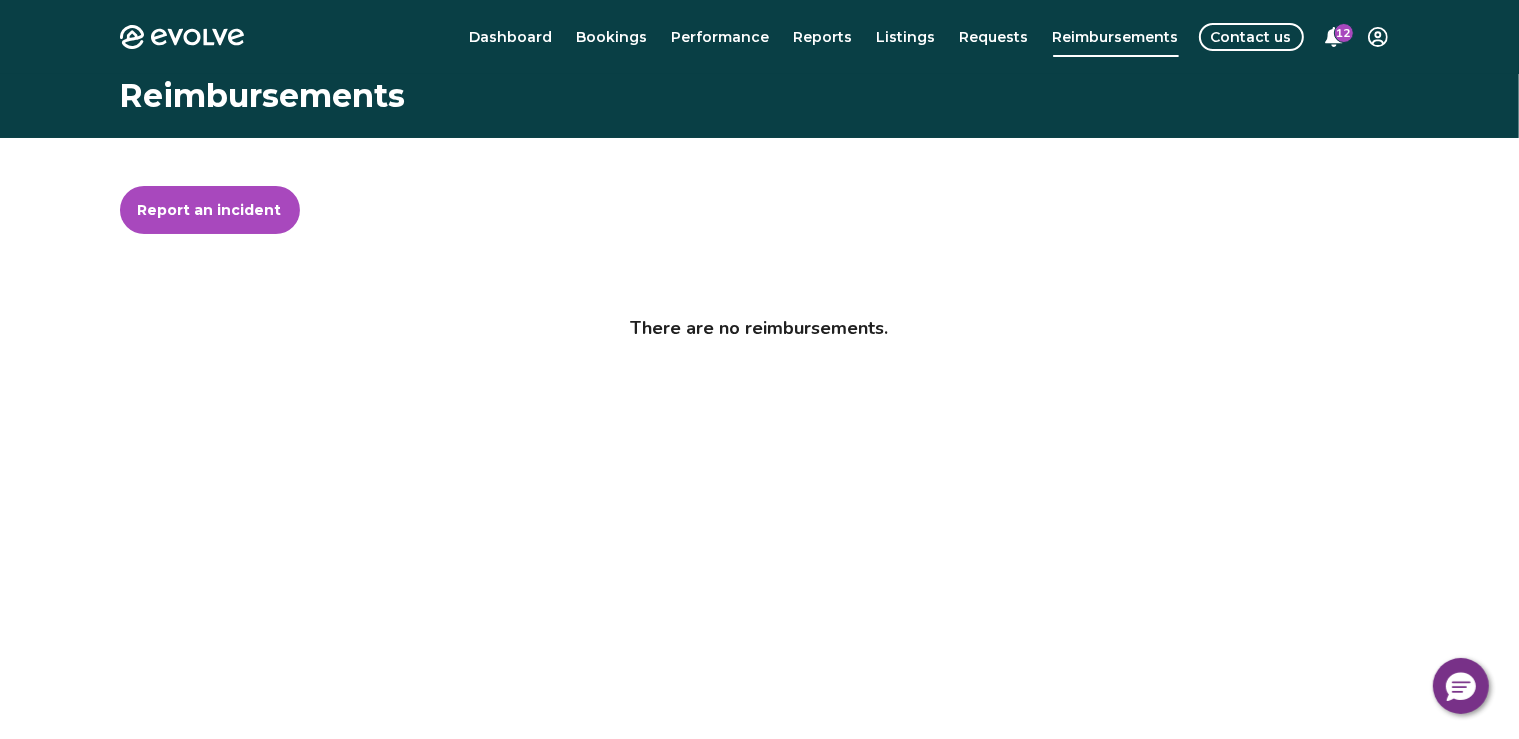 click on "12" at bounding box center (1344, 33) 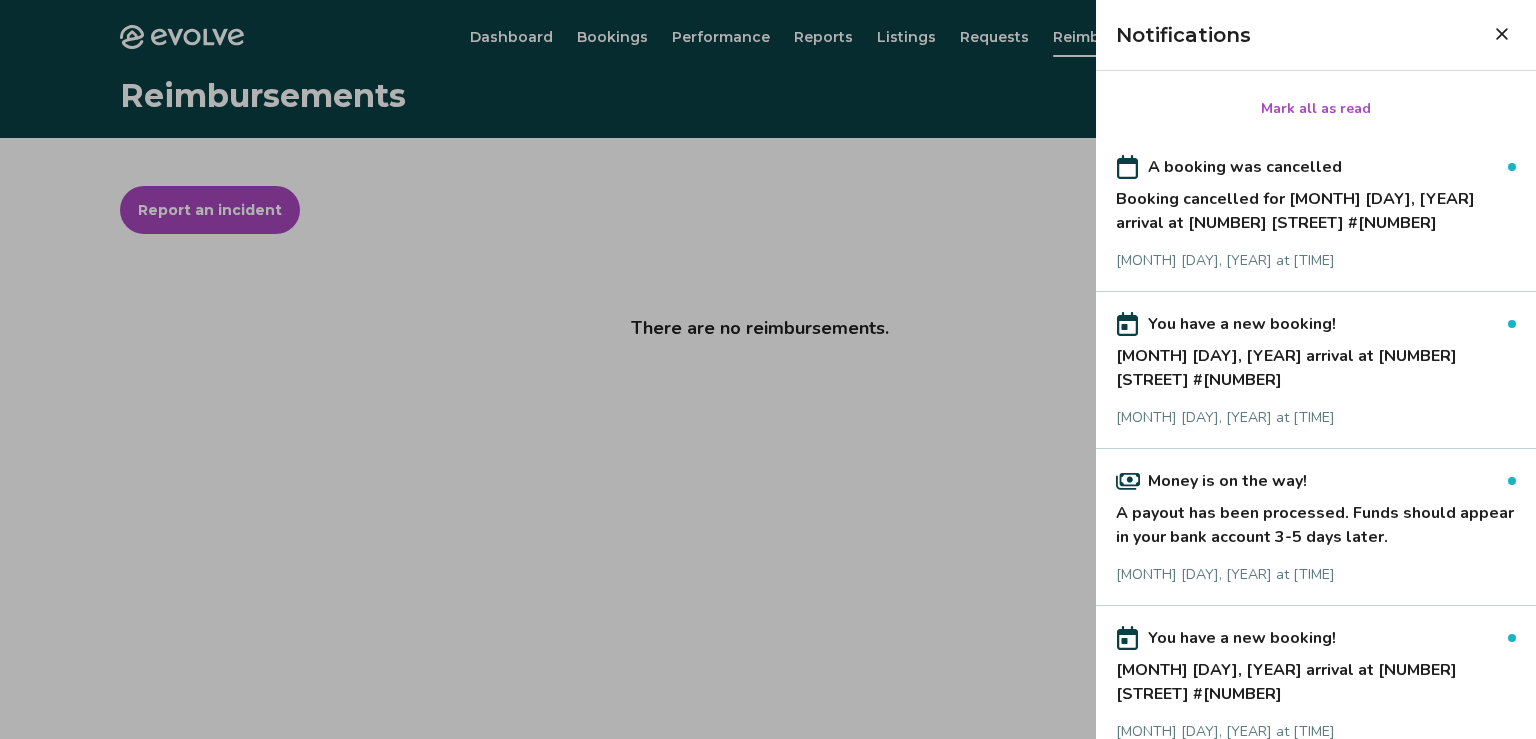 click 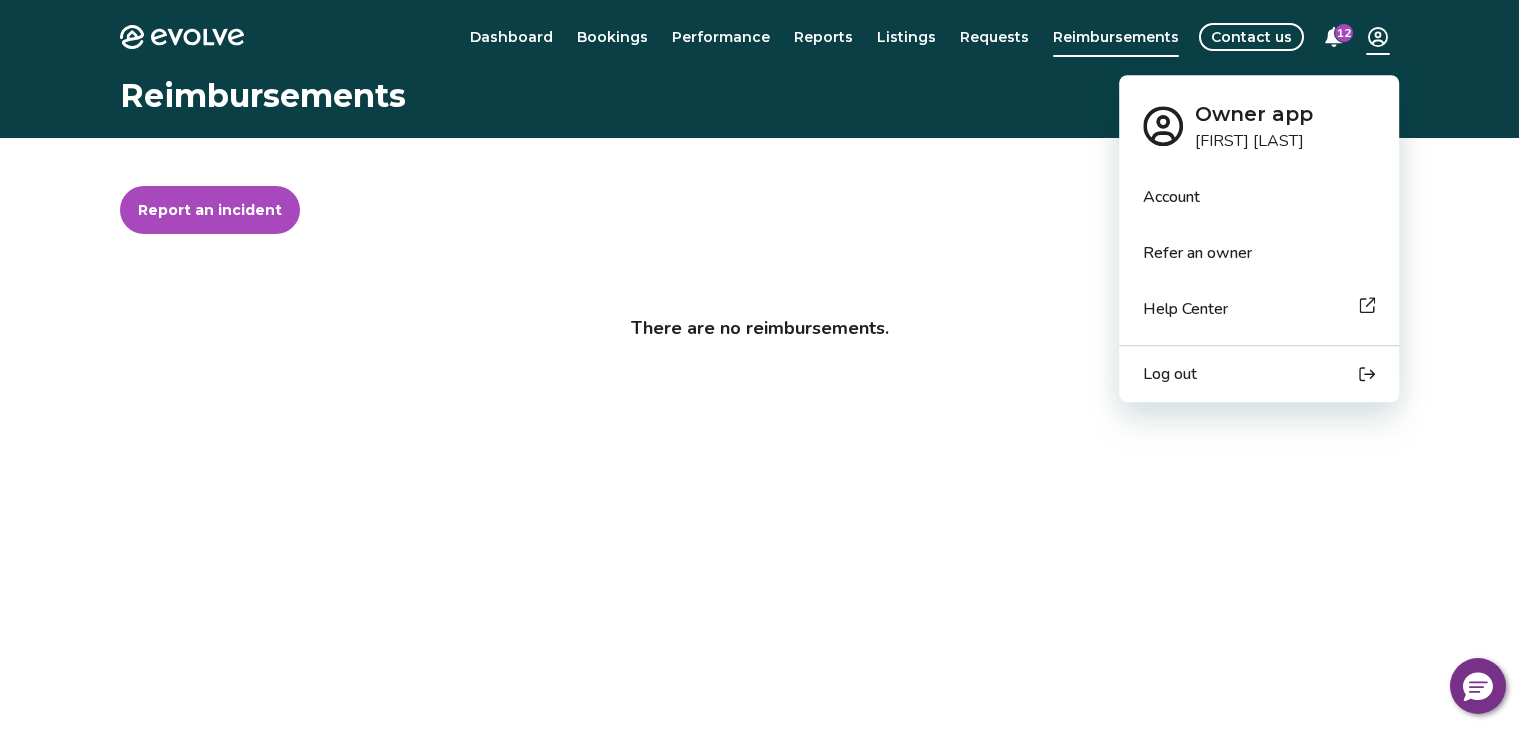 click on "Evolve Dashboard Bookings Performance Reports Listings Requests Reimbursements Contact us 12 Reimbursements Report an incident There are no reimbursements. © 2013-Present Evolve Vacation Rental Network Privacy Policy | Terms of Service
* Owner app [FIRST]   Matone Account Refer an owner Help Center Log out" at bounding box center [768, 517] 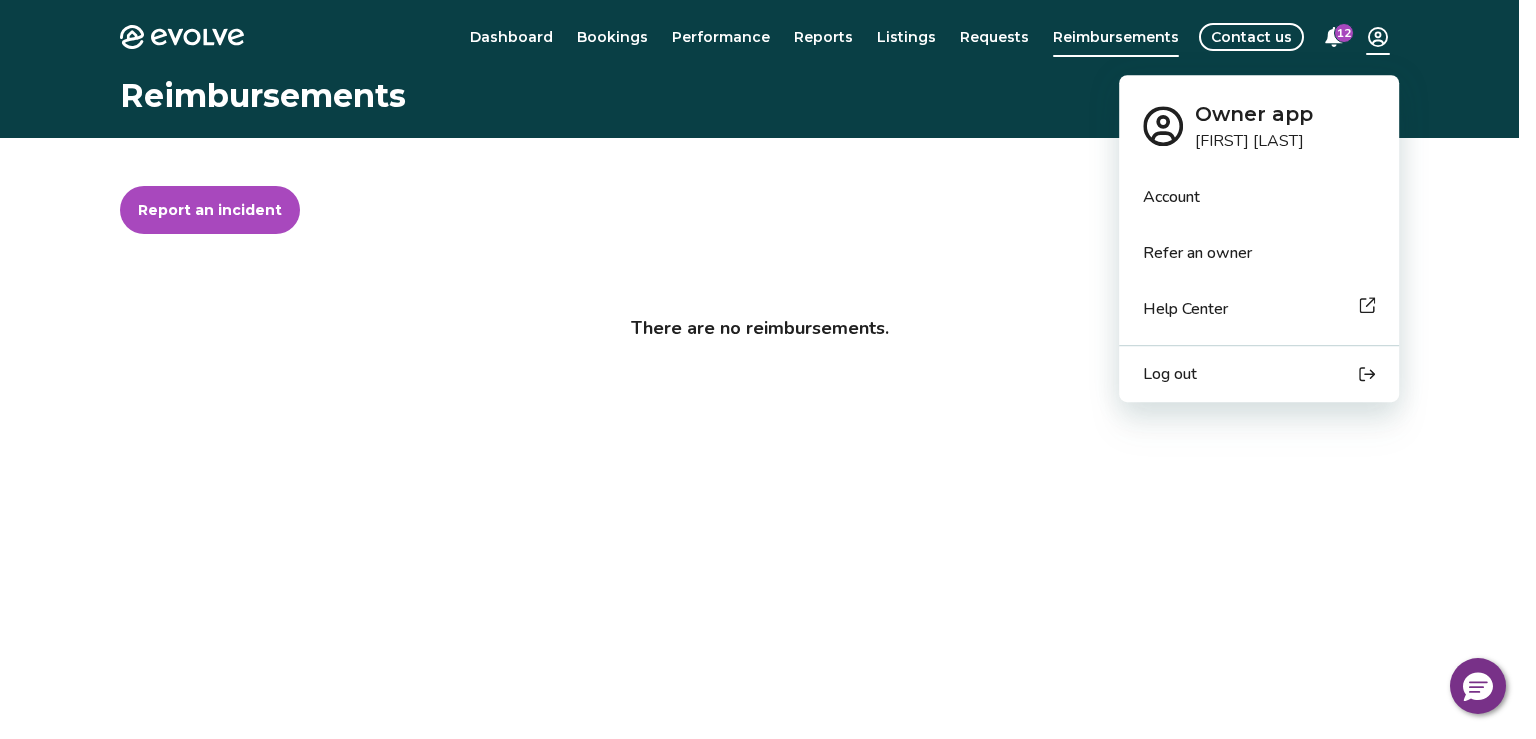 click on "Account" at bounding box center [1171, 197] 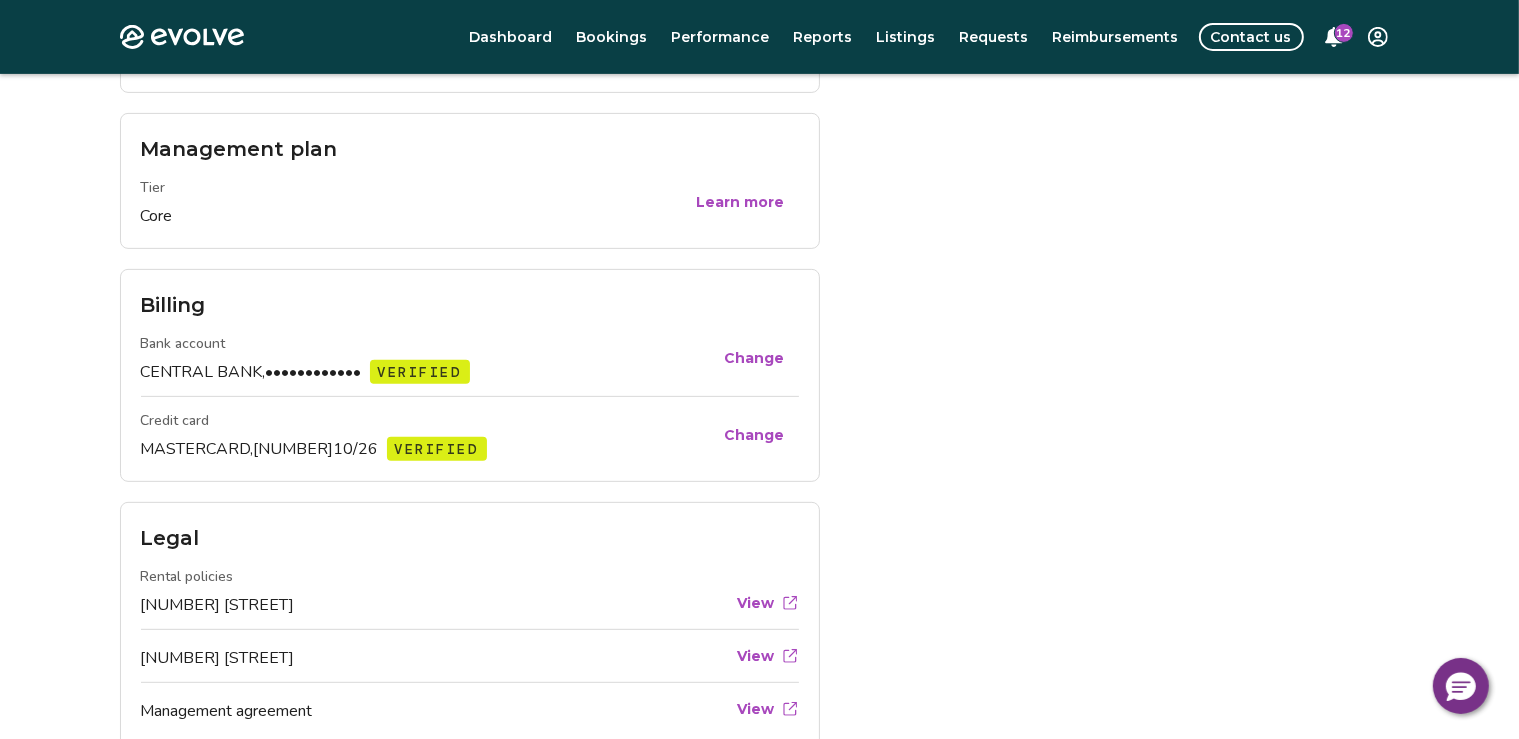 scroll, scrollTop: 748, scrollLeft: 0, axis: vertical 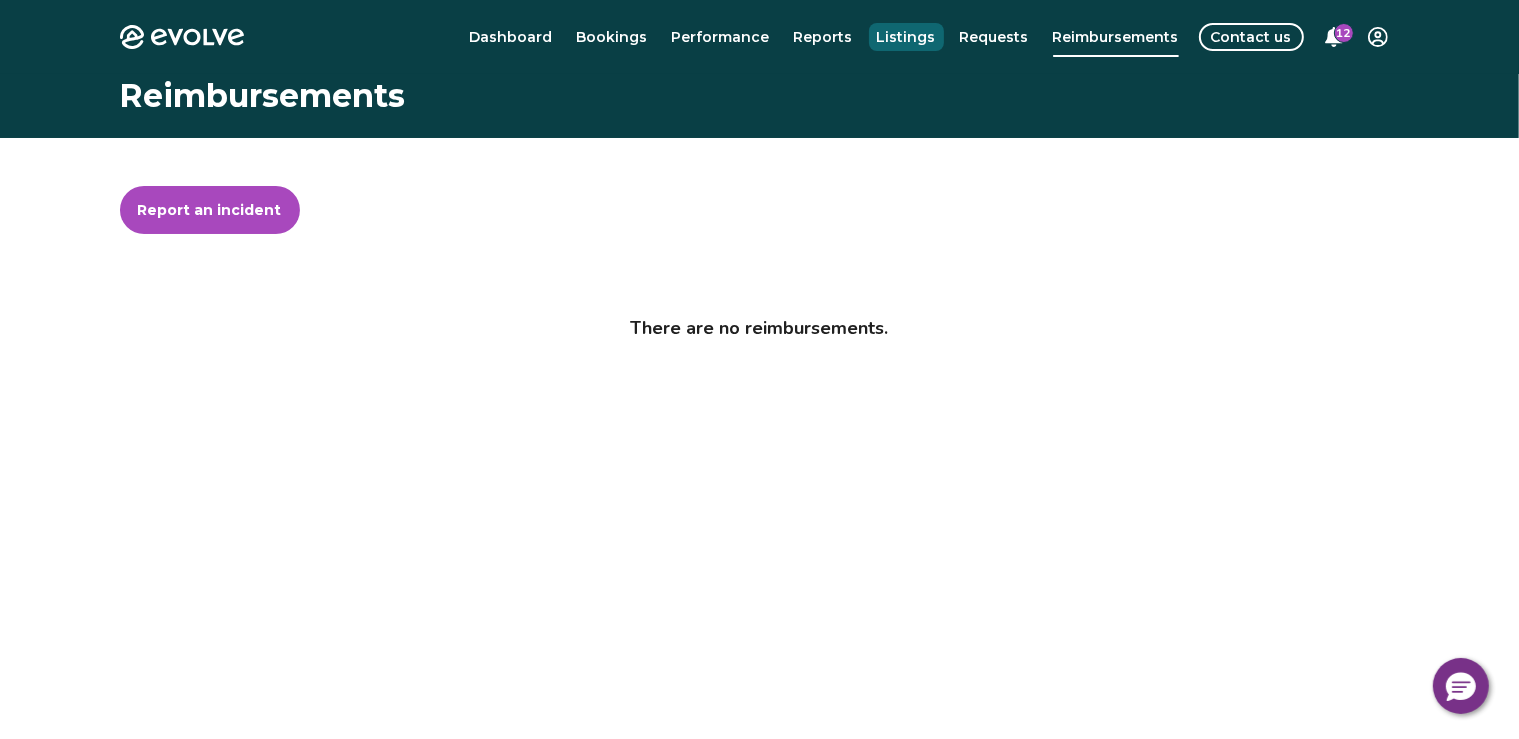 click on "Listings" at bounding box center (906, 37) 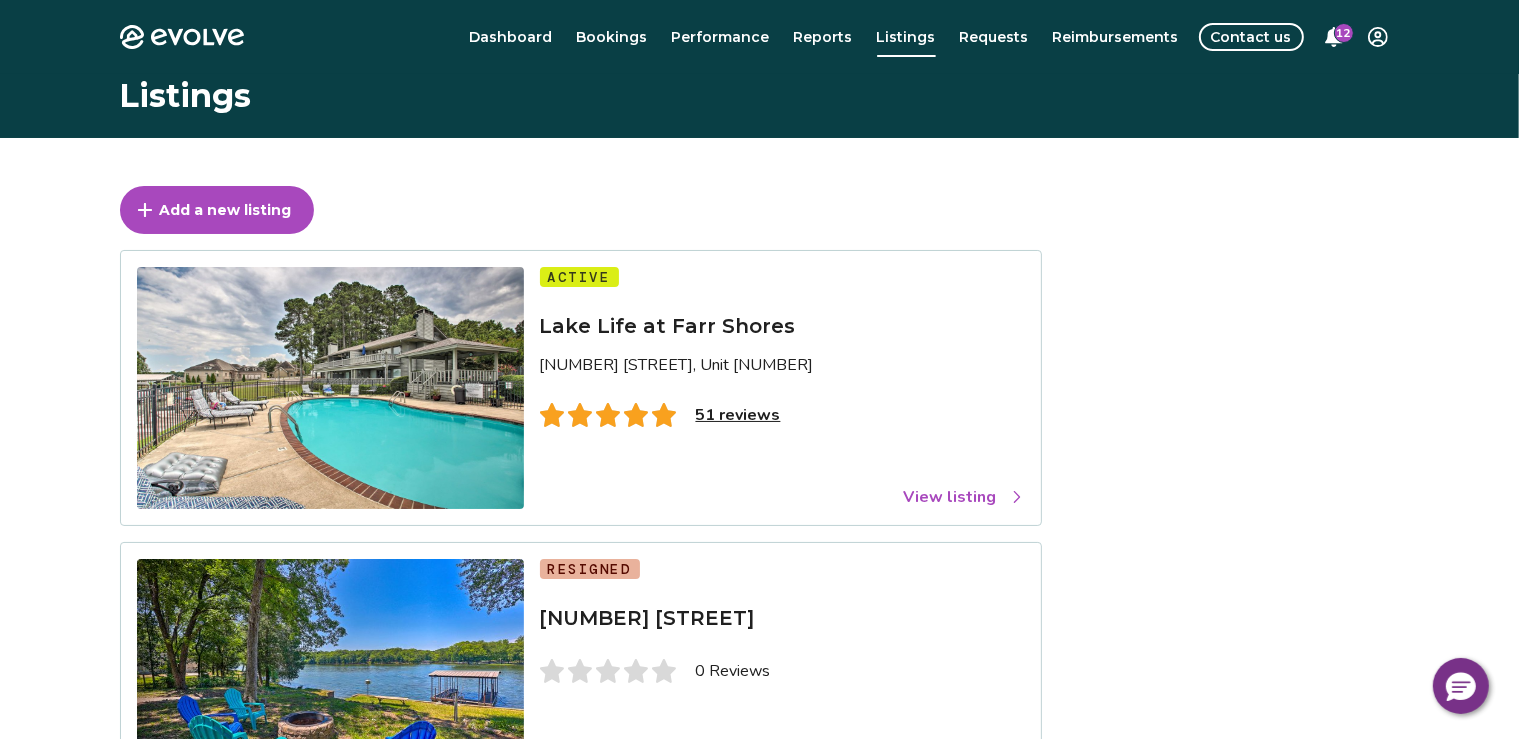 click on "View listing" at bounding box center [964, 497] 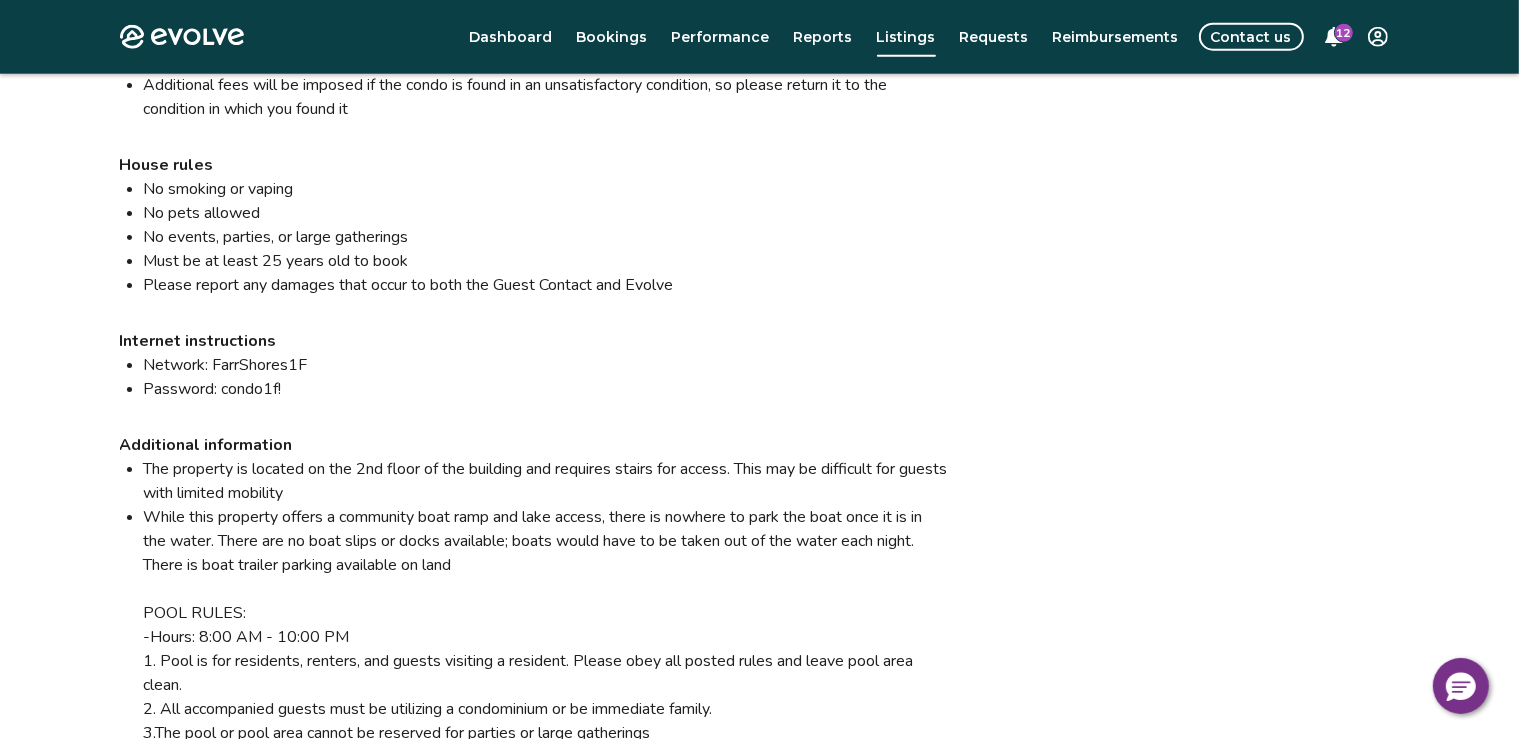 scroll, scrollTop: 2296, scrollLeft: 0, axis: vertical 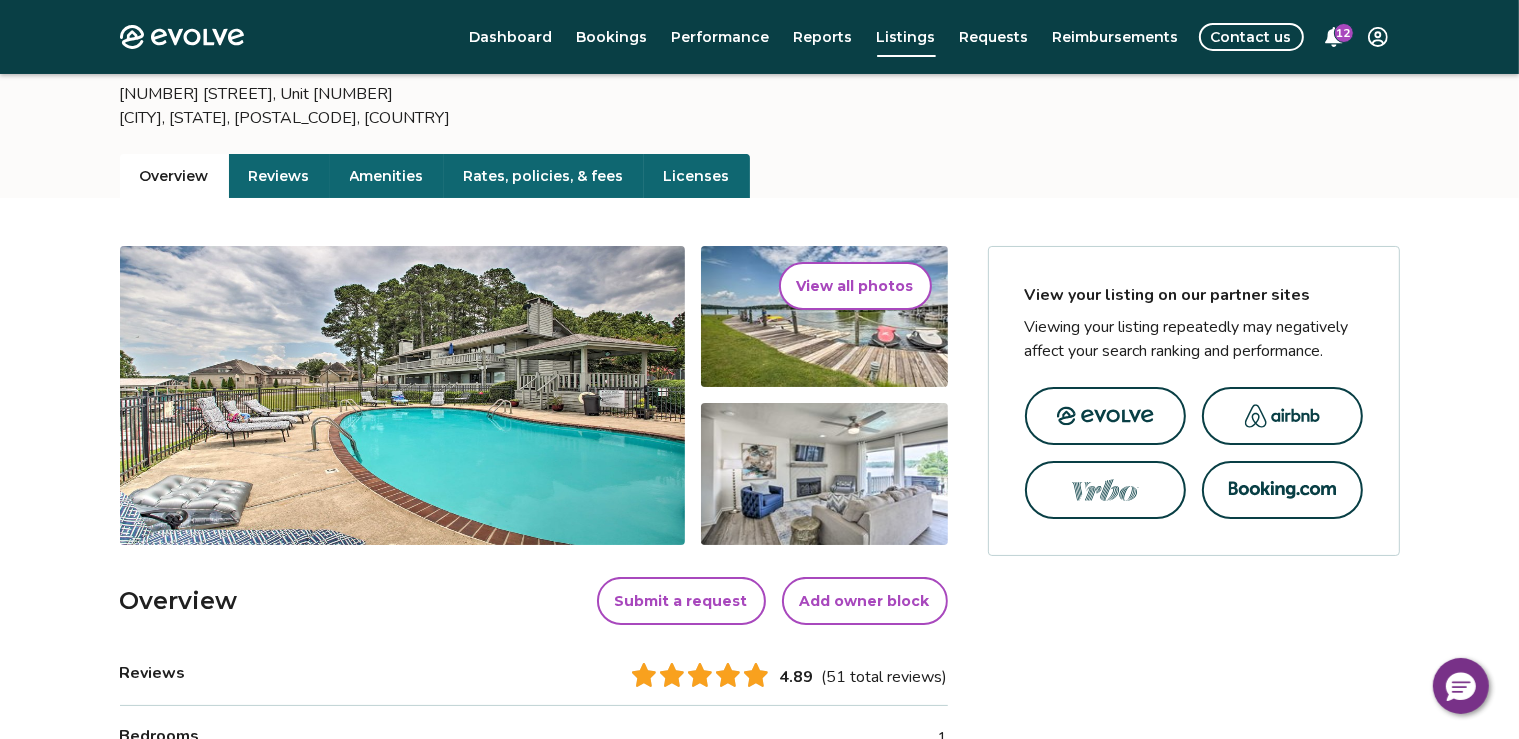 click on "View all photos" at bounding box center (855, 286) 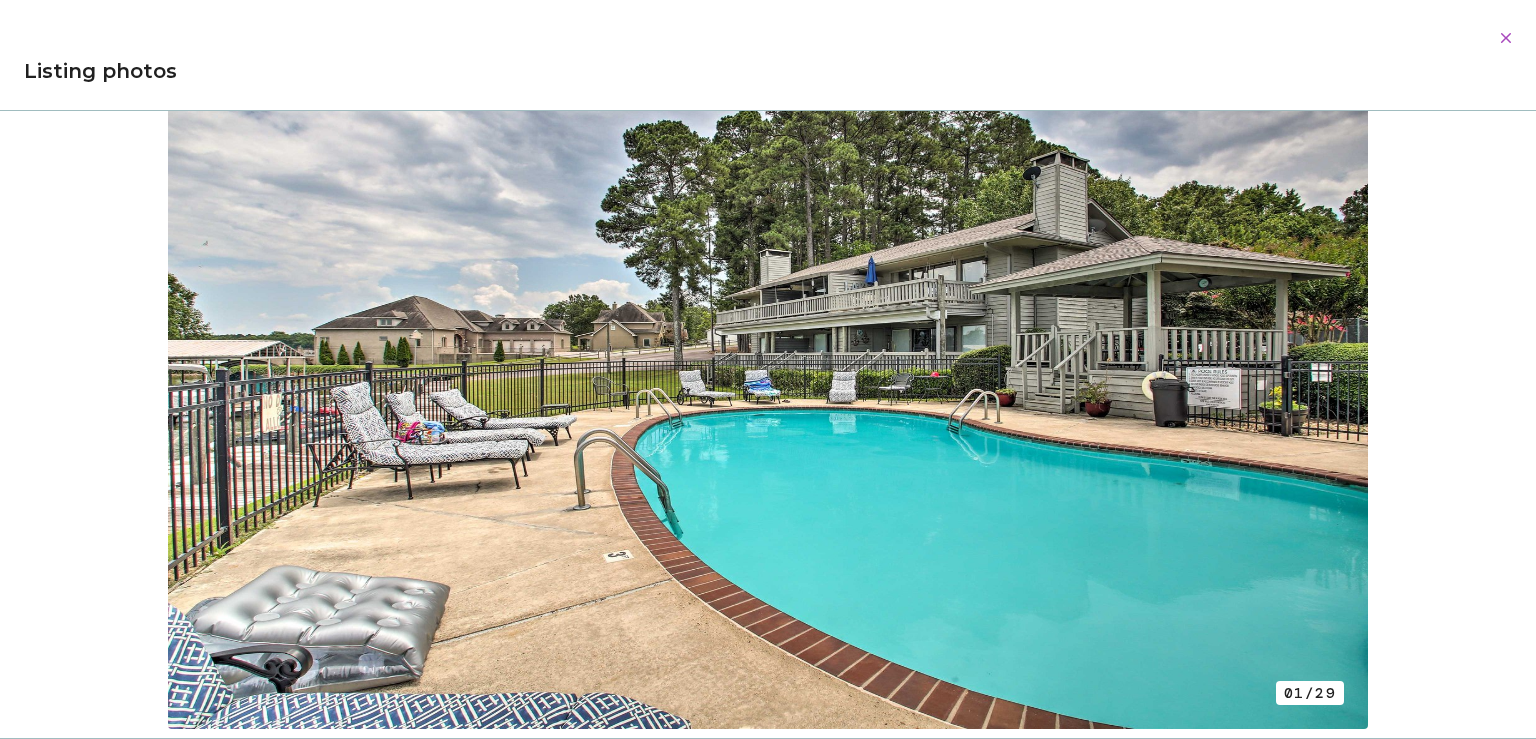 scroll, scrollTop: 120, scrollLeft: 0, axis: vertical 